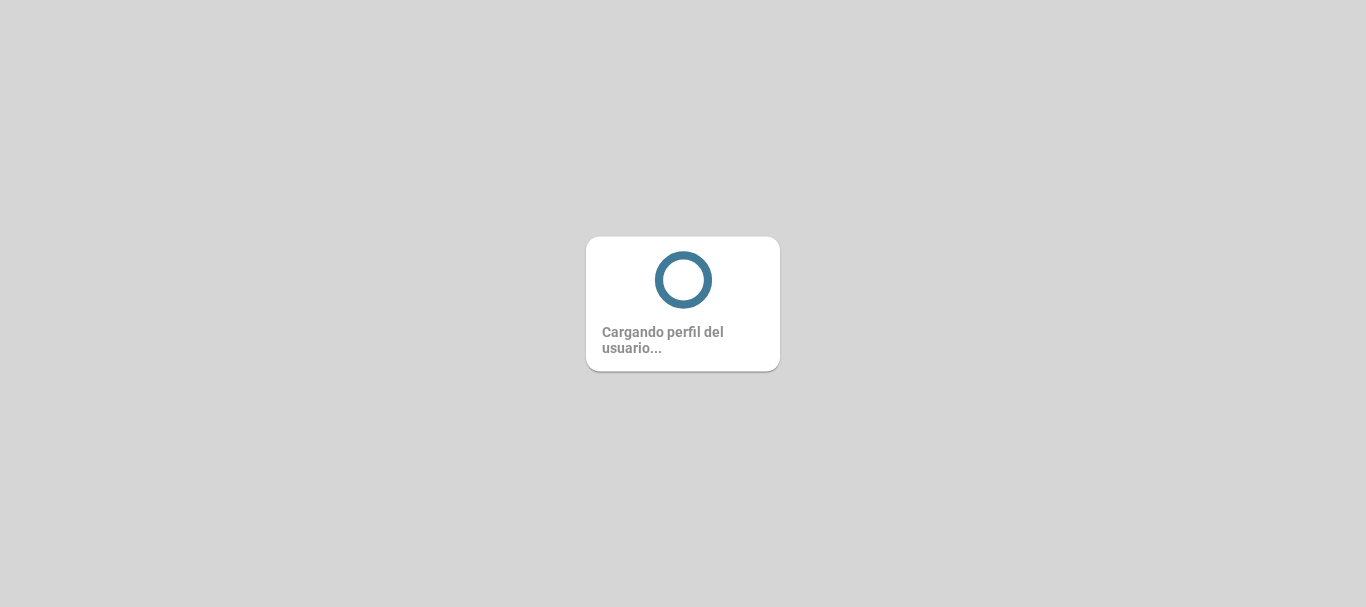scroll, scrollTop: 0, scrollLeft: 0, axis: both 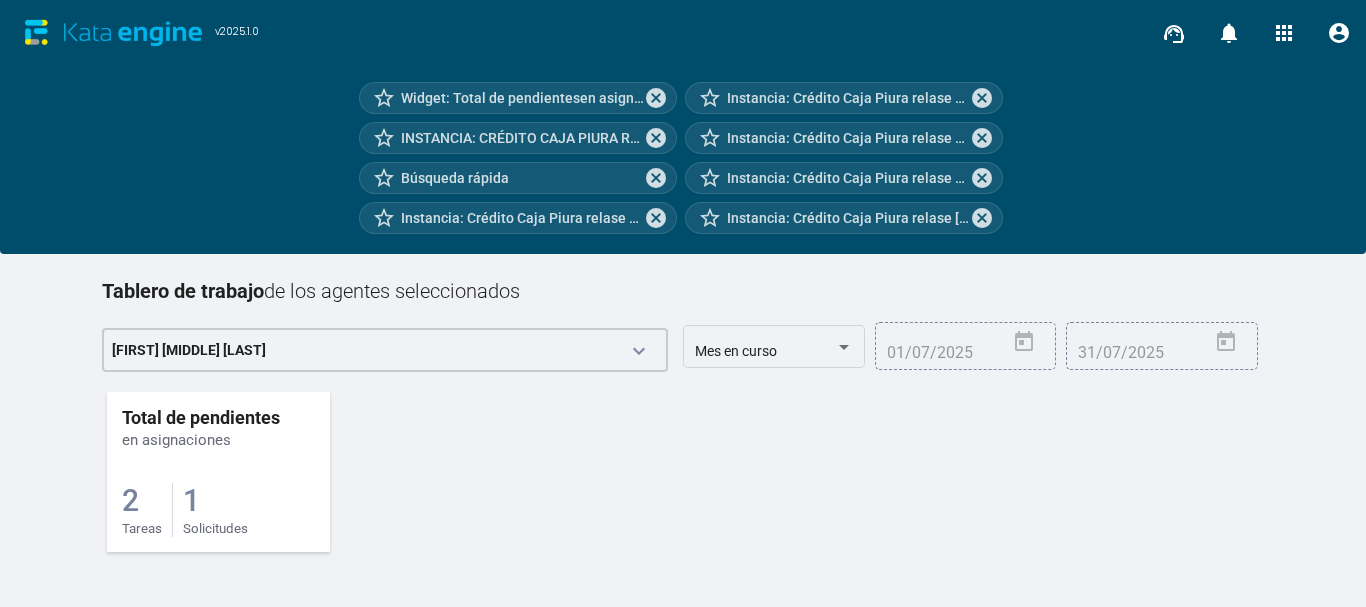 click on "[NUMBER] TAREAS" at bounding box center [147, 510] 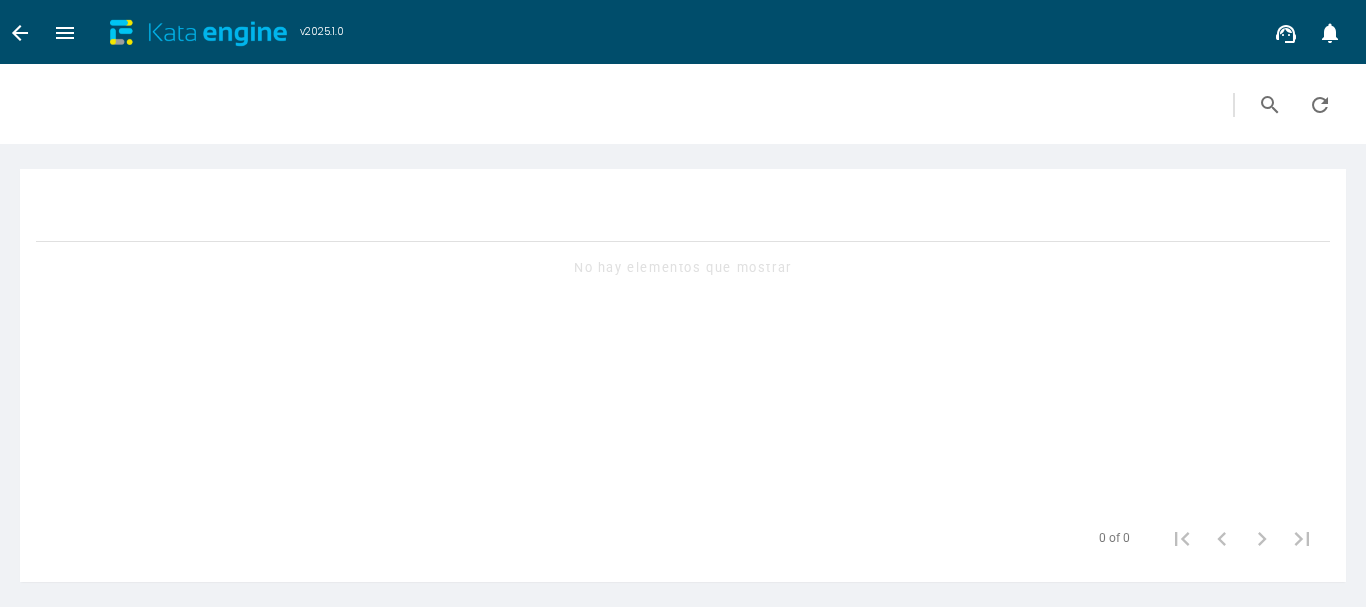 scroll, scrollTop: 0, scrollLeft: 0, axis: both 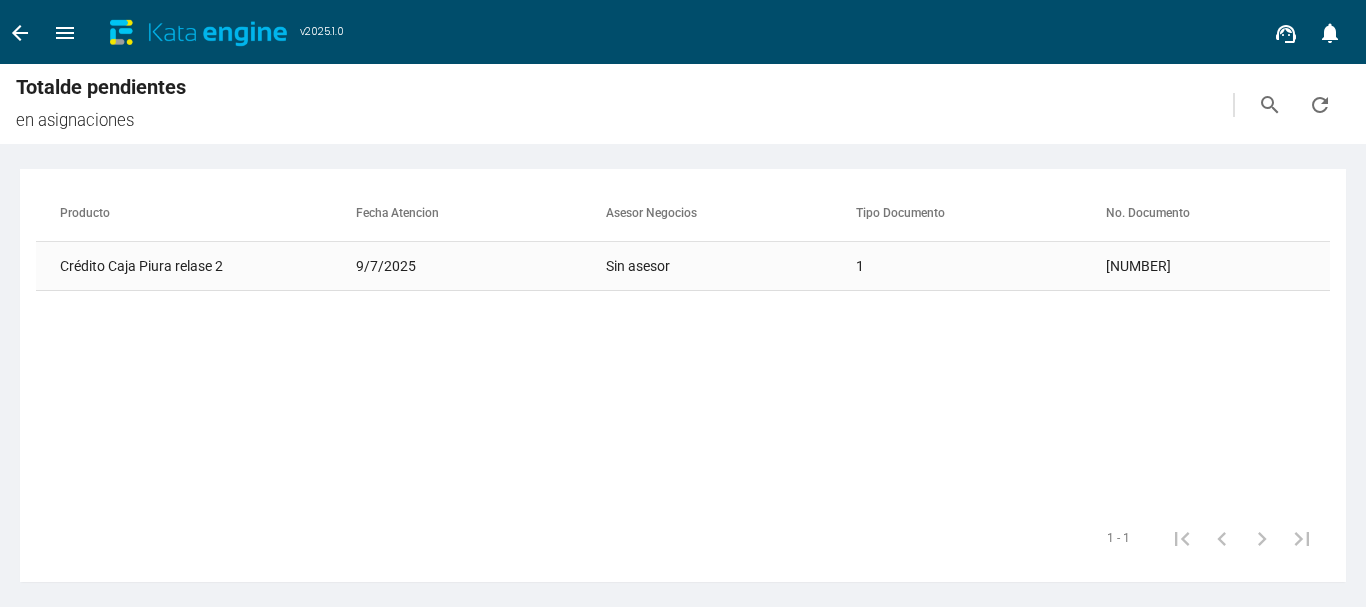 copy on "[NUMBER]" 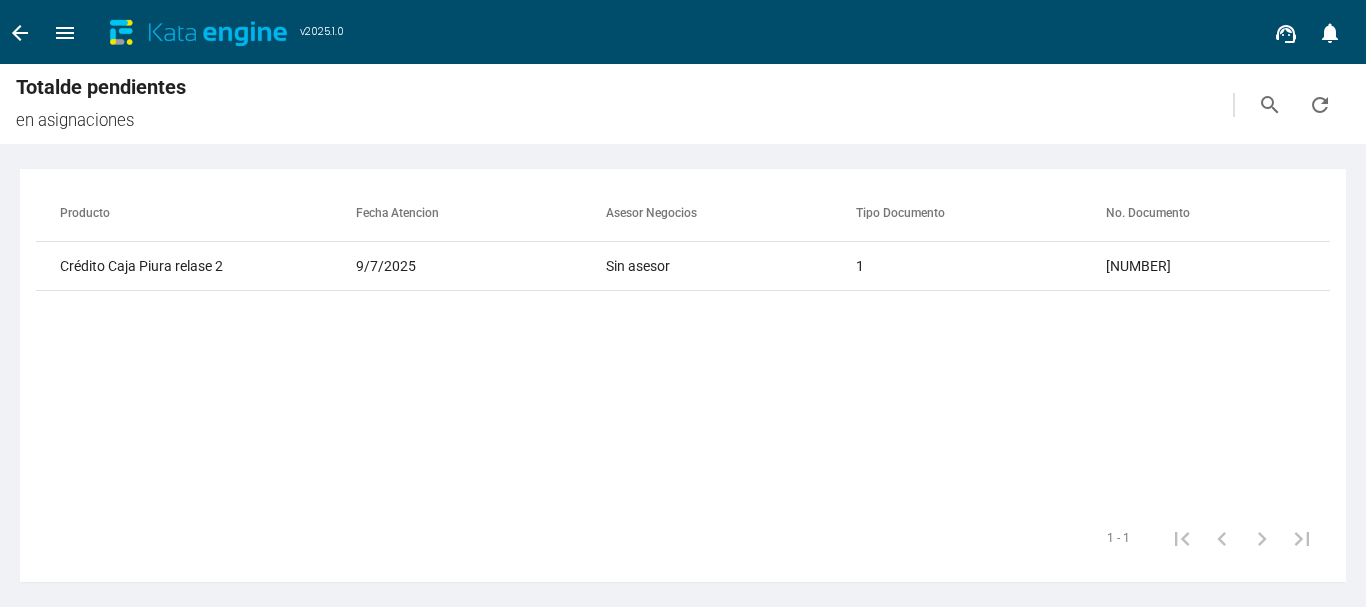 drag, startPoint x: 1168, startPoint y: 262, endPoint x: 1060, endPoint y: 426, distance: 196.367 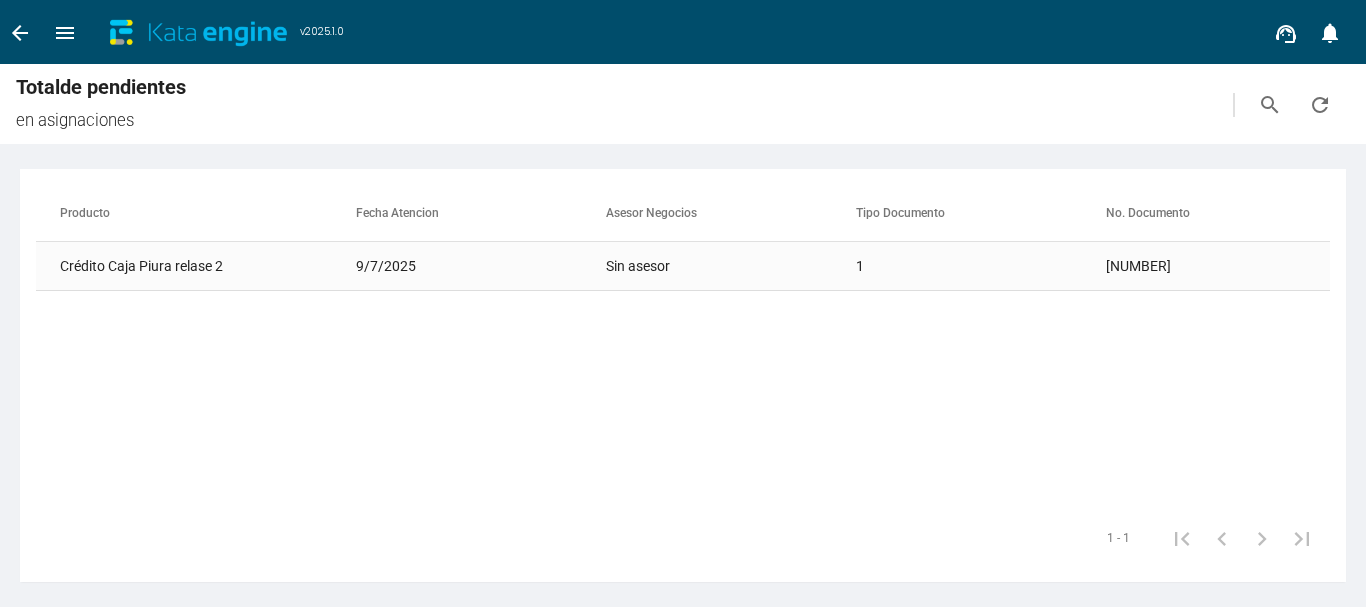 click on "9/7/2025" at bounding box center [481, 266] 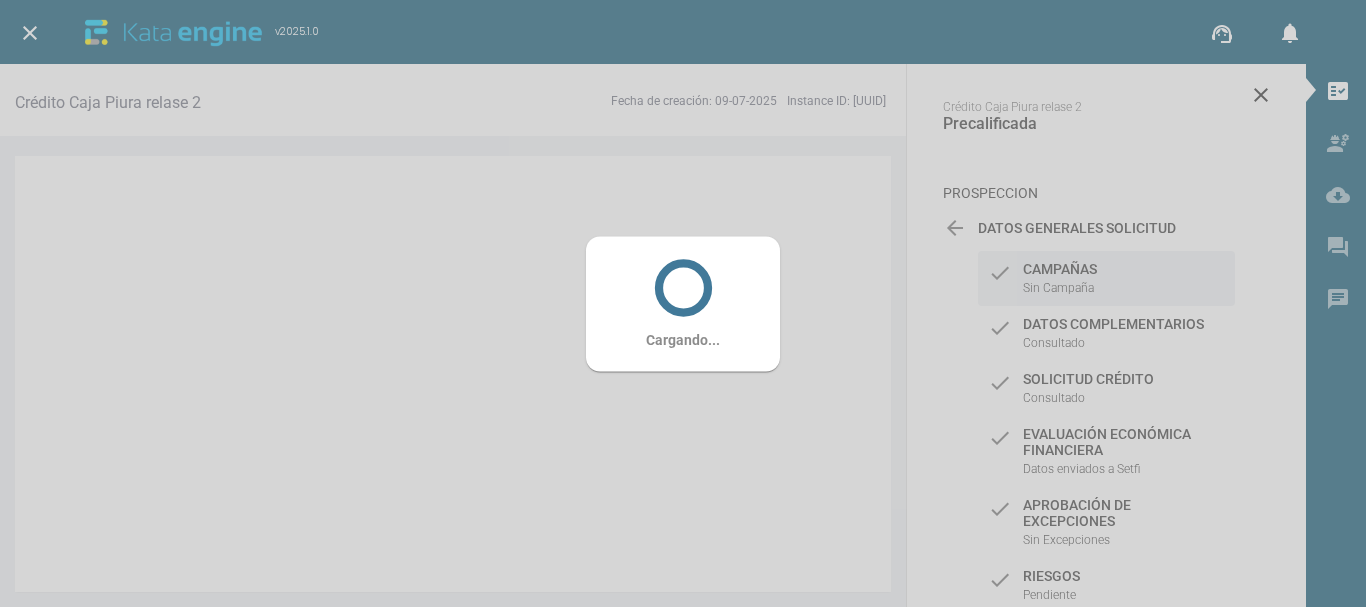 click on "Cargando..." at bounding box center [683, 303] 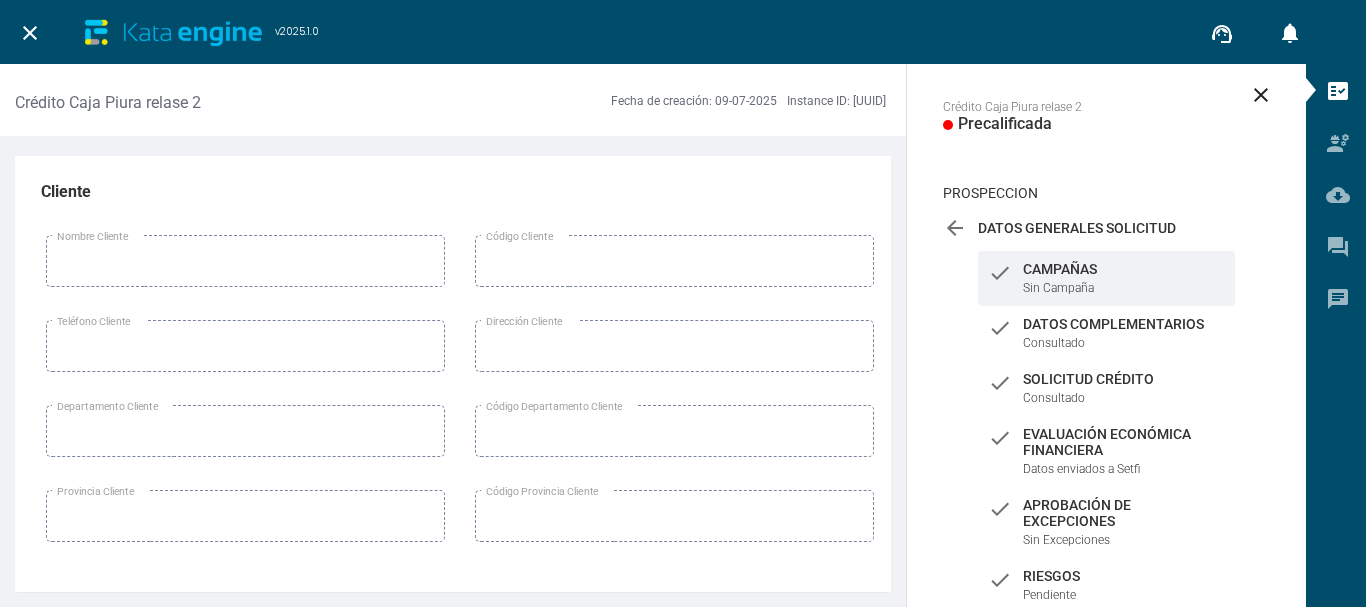 scroll, scrollTop: 1572, scrollLeft: 0, axis: vertical 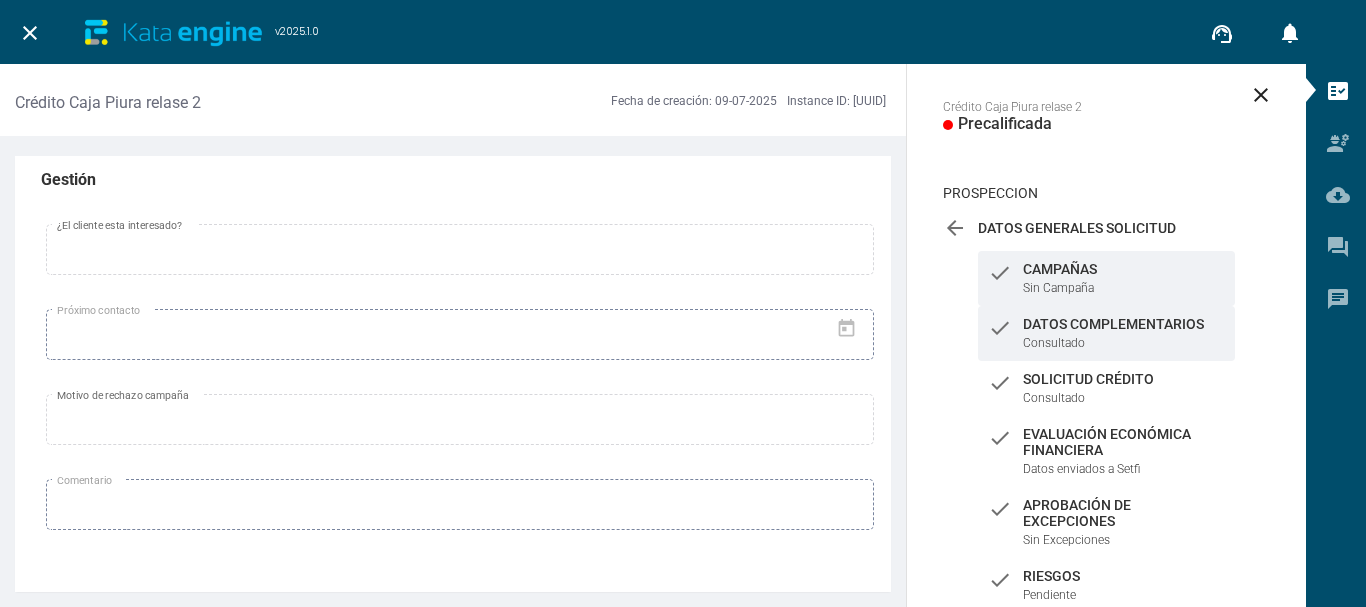 click on "check Datos Complementarios Consultado" at bounding box center (1106, 278) 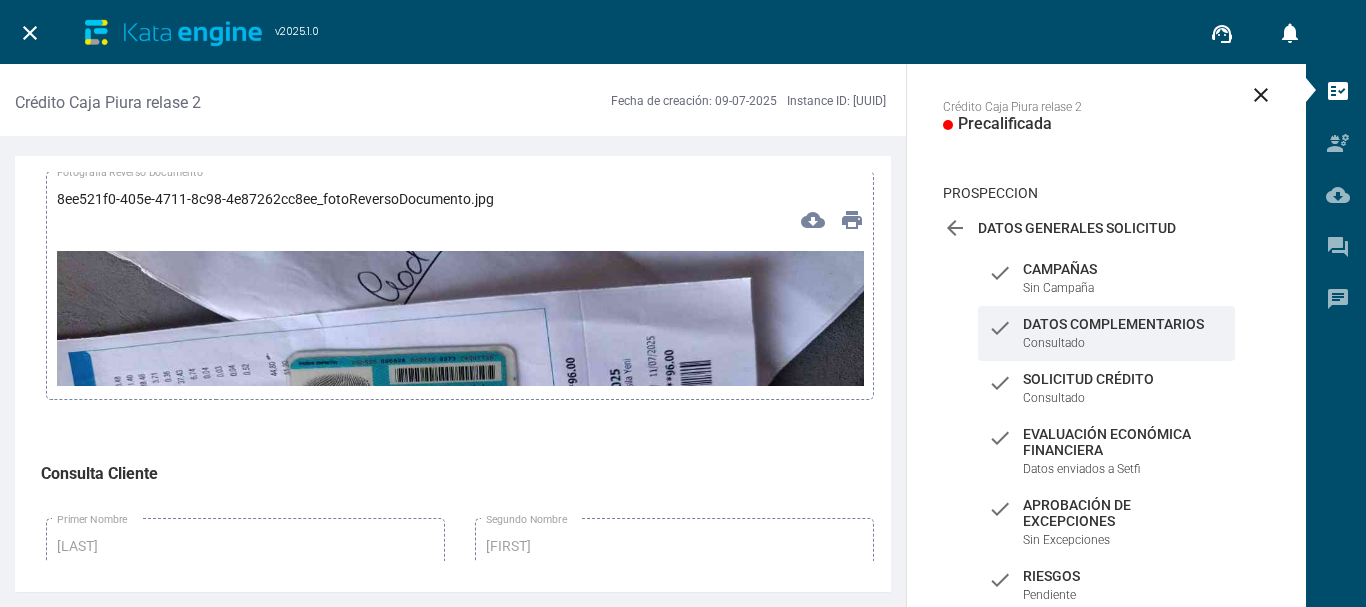 scroll, scrollTop: 6200, scrollLeft: 0, axis: vertical 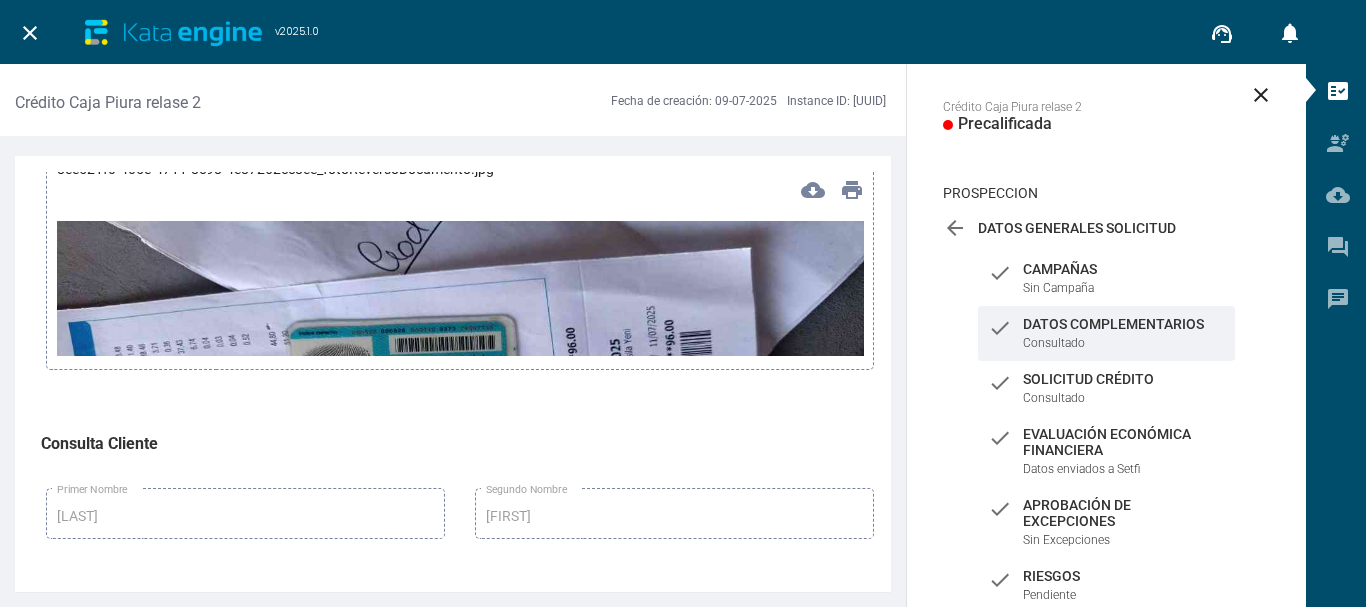 click at bounding box center [460, 448] 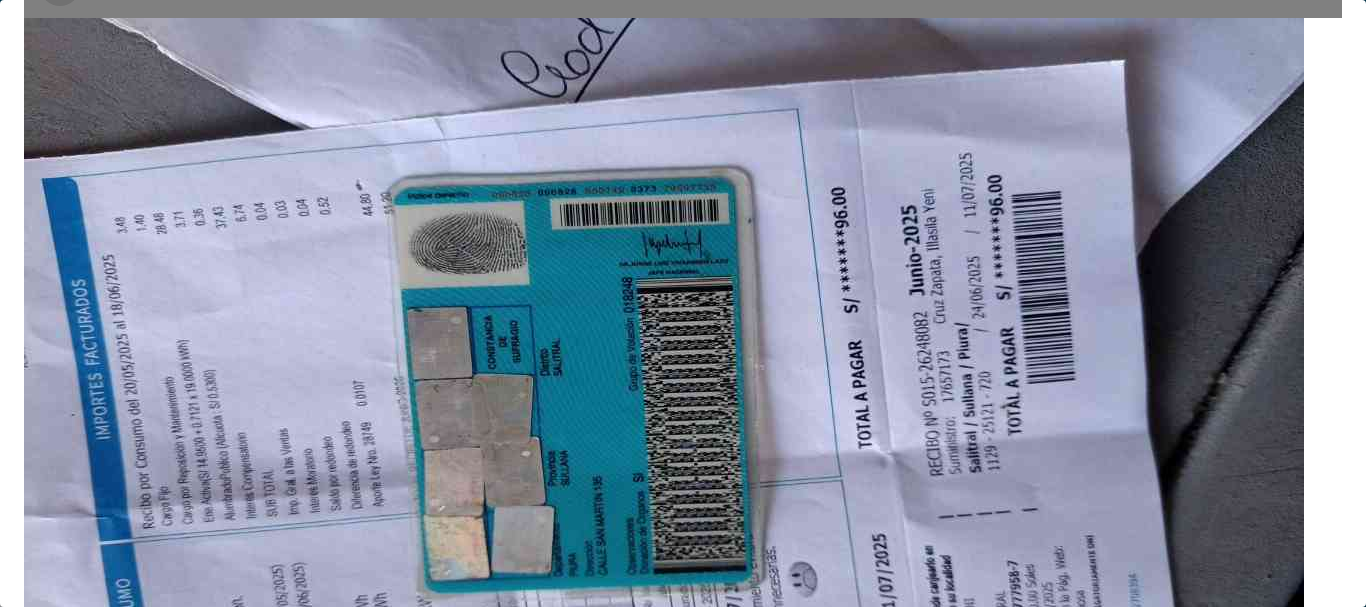 scroll, scrollTop: 0, scrollLeft: 0, axis: both 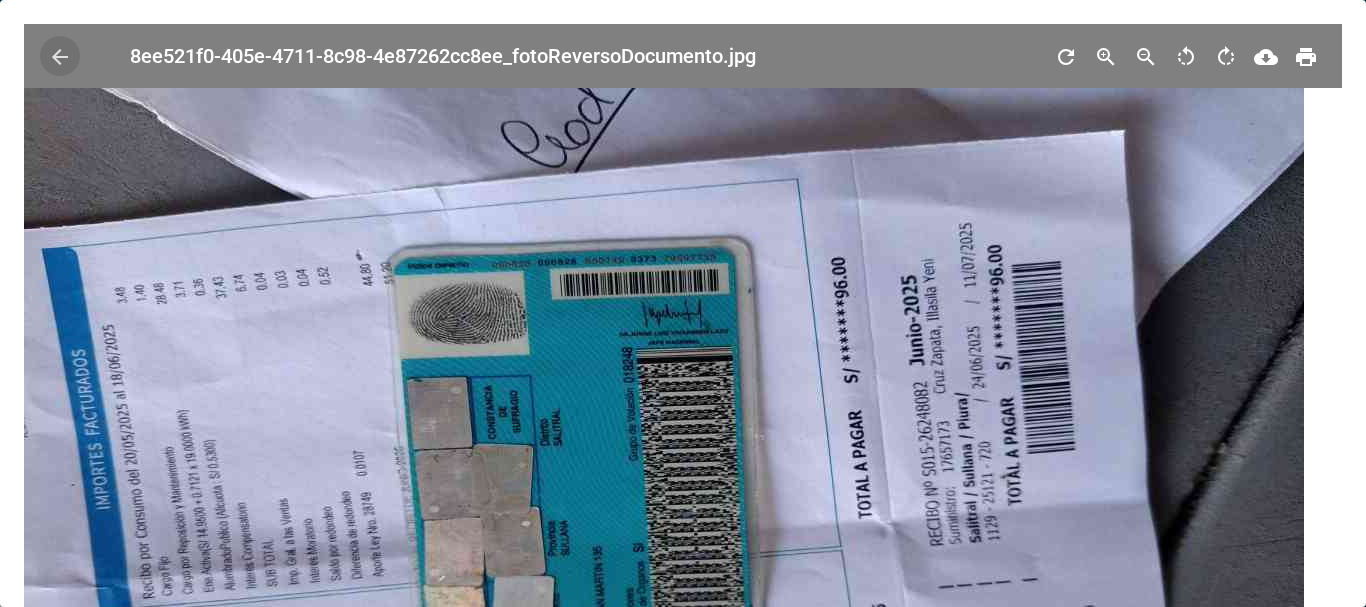 type 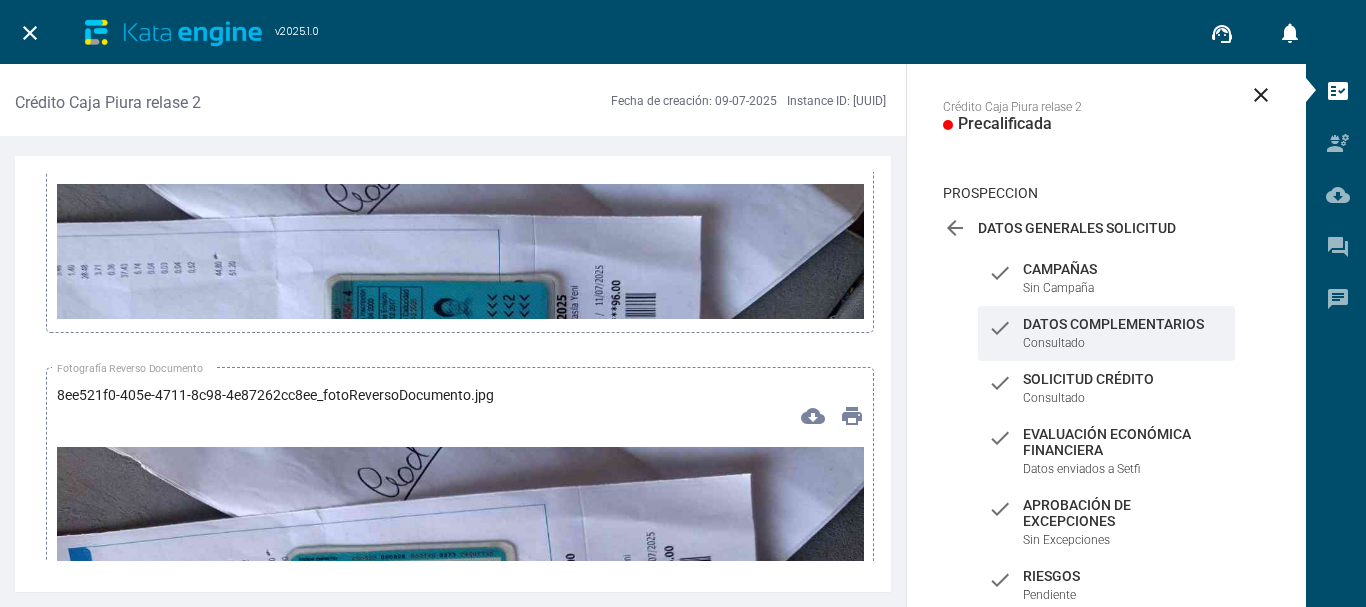 scroll, scrollTop: 5900, scrollLeft: 0, axis: vertical 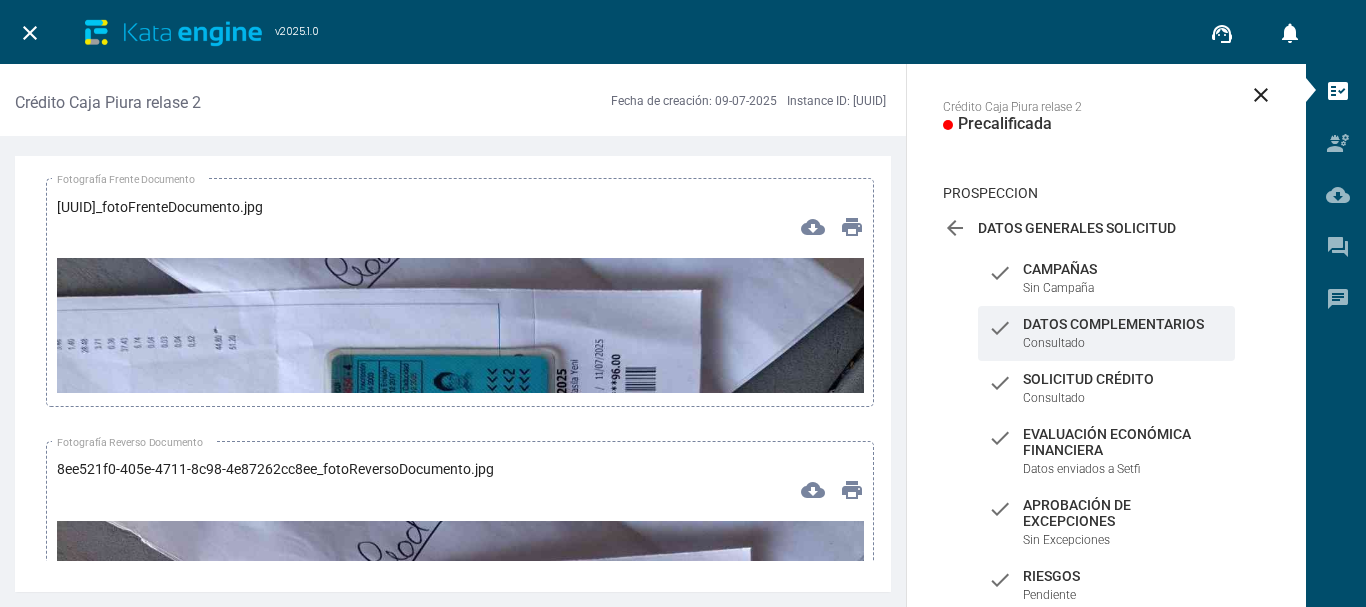 click at bounding box center [460, 485] 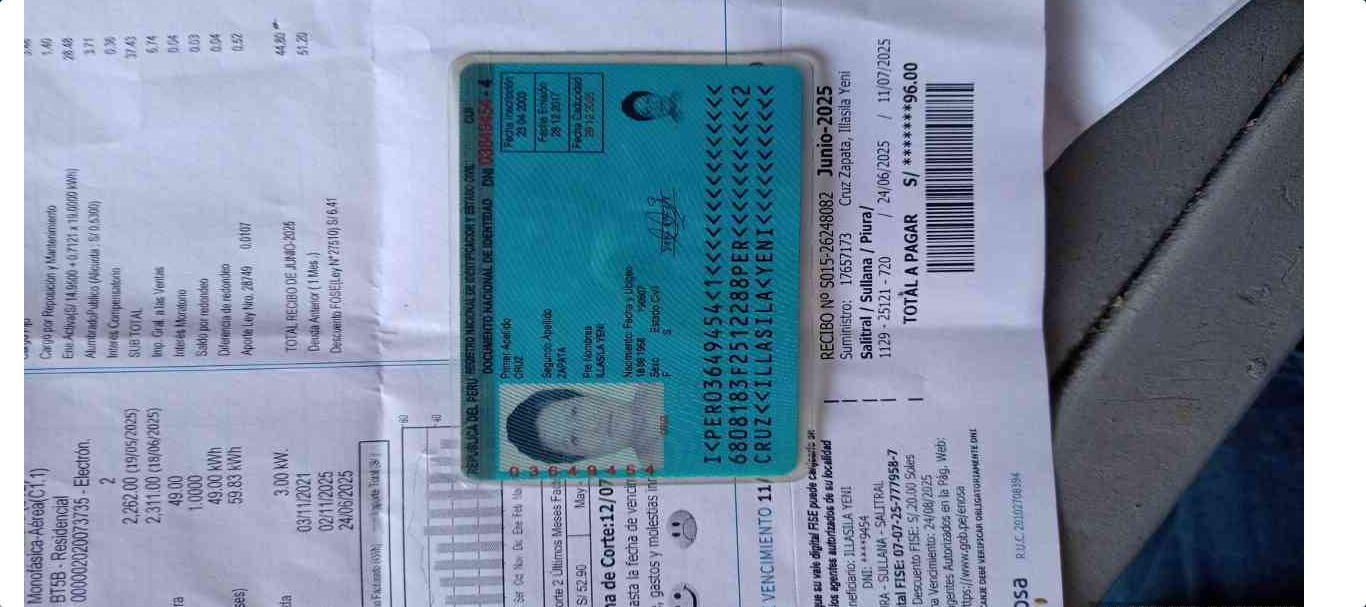 scroll, scrollTop: 205, scrollLeft: 0, axis: vertical 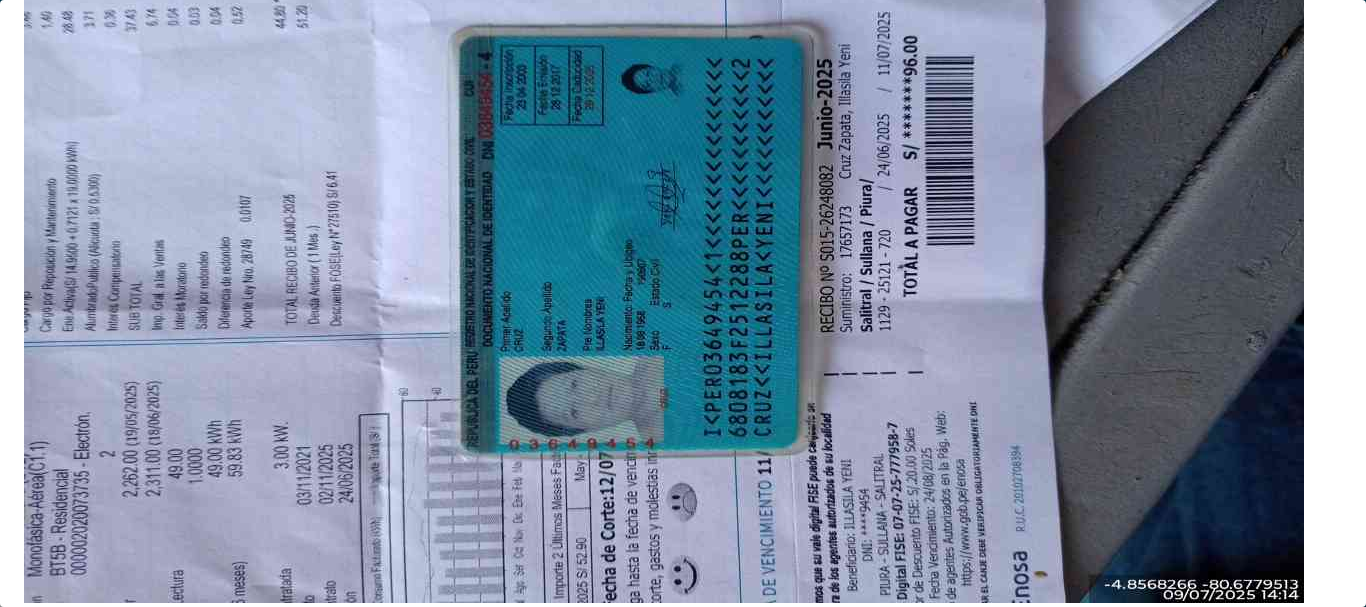 type 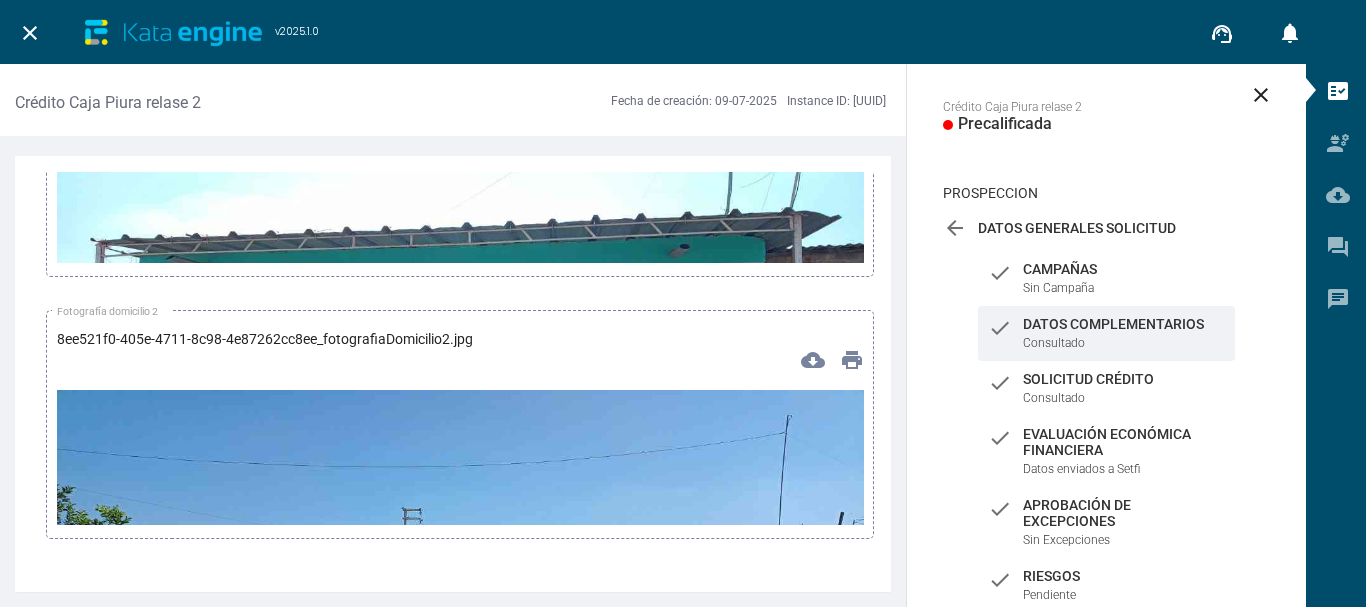 scroll, scrollTop: 8200, scrollLeft: 0, axis: vertical 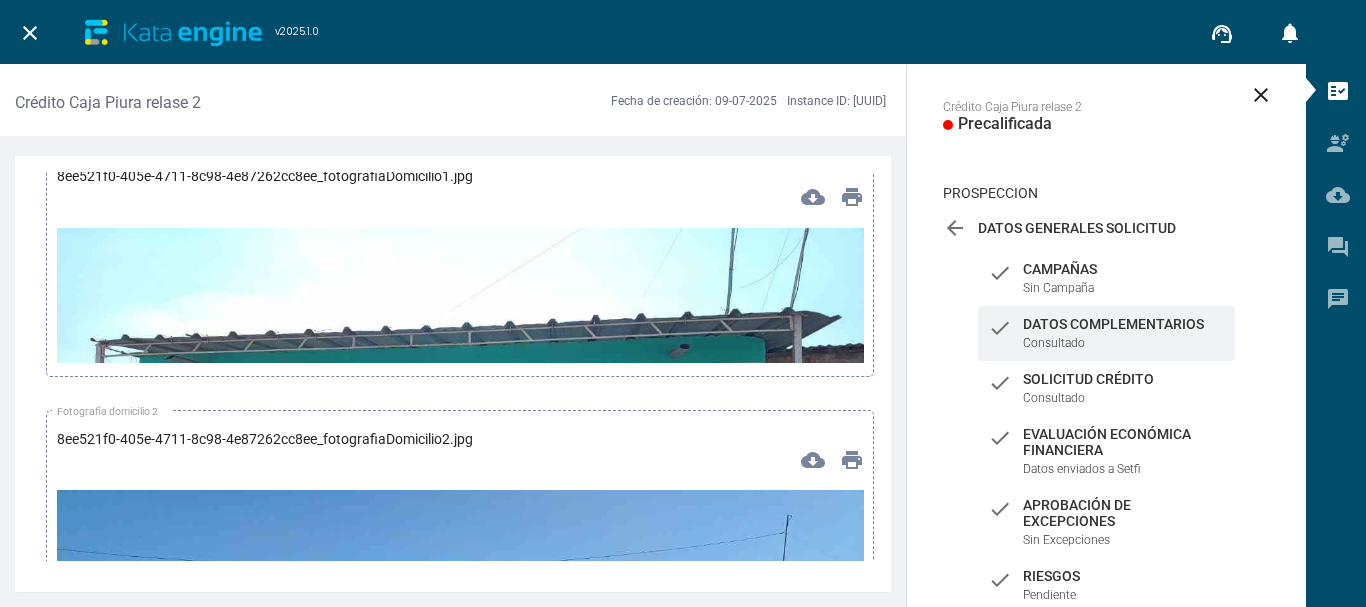 click at bounding box center (460, 455) 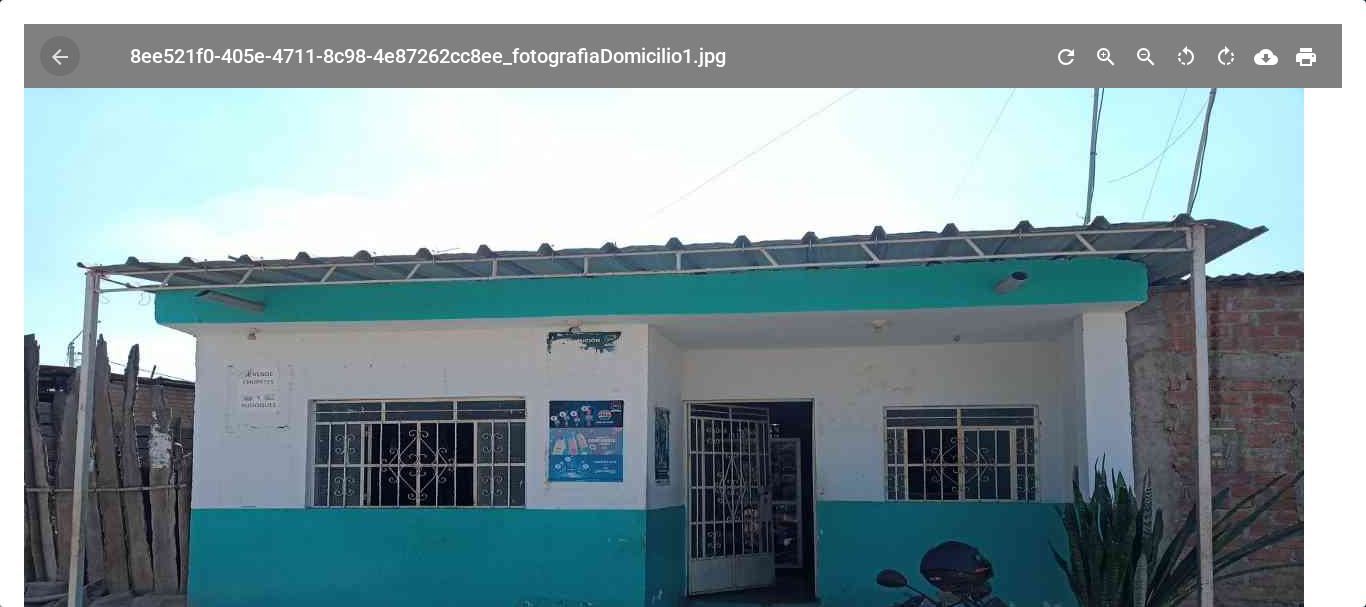 scroll, scrollTop: 205, scrollLeft: 0, axis: vertical 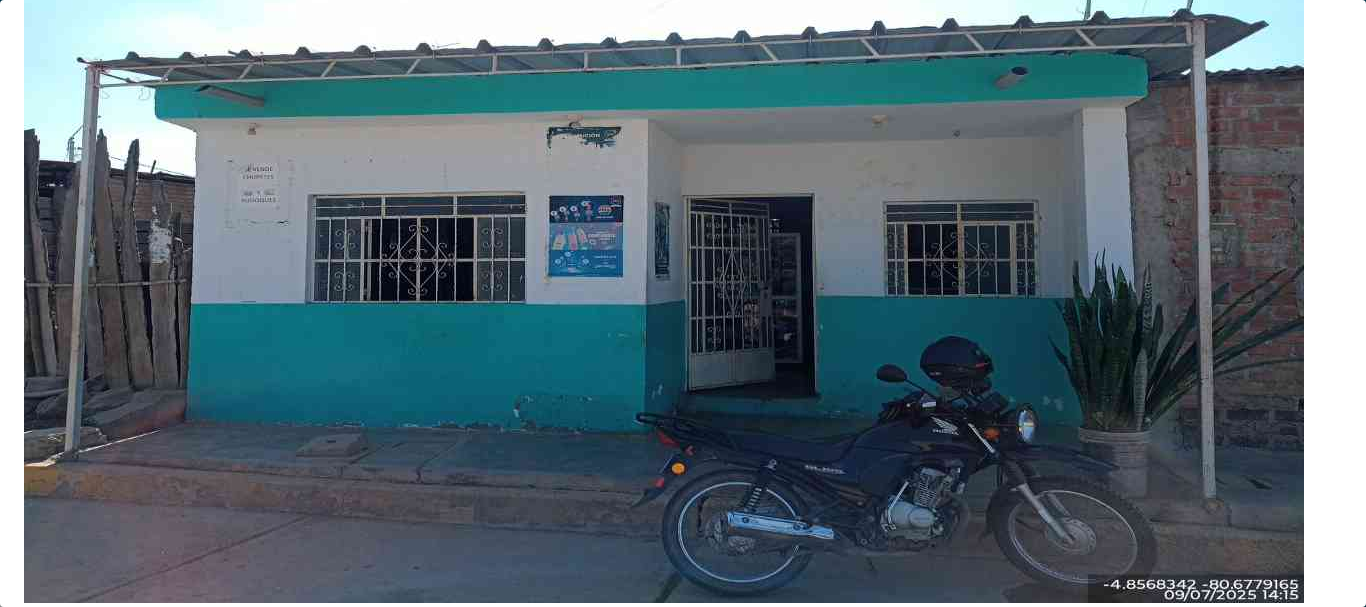 type 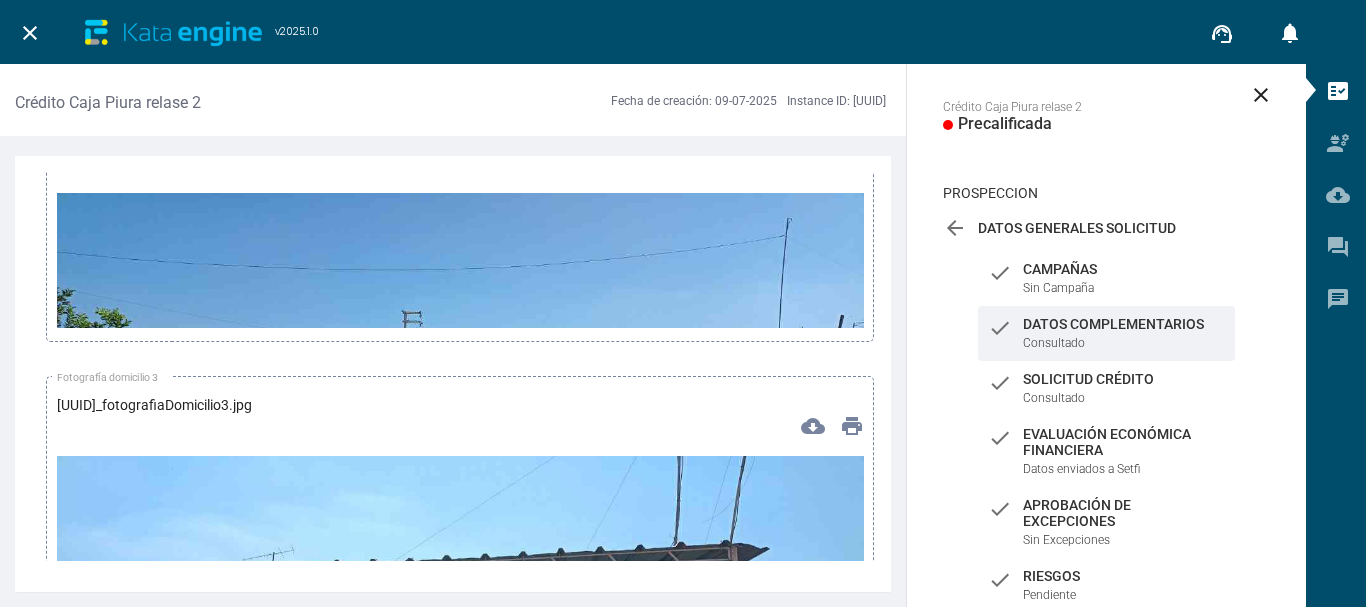 scroll, scrollTop: 8500, scrollLeft: 0, axis: vertical 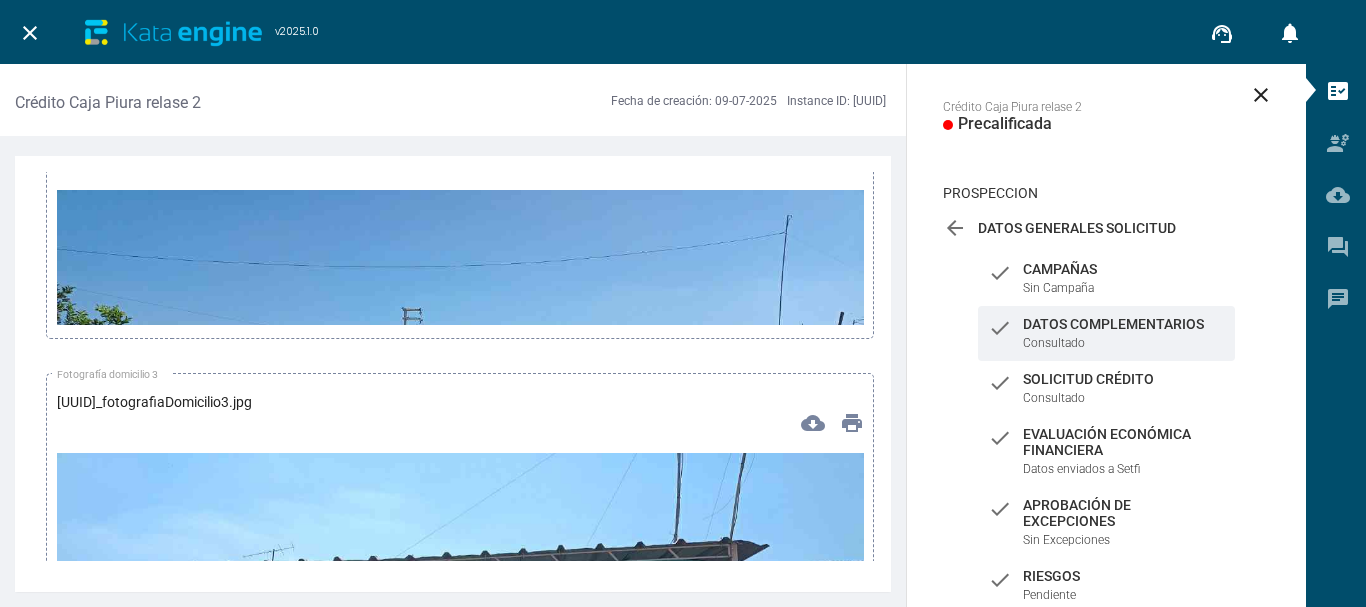 click at bounding box center (460, 417) 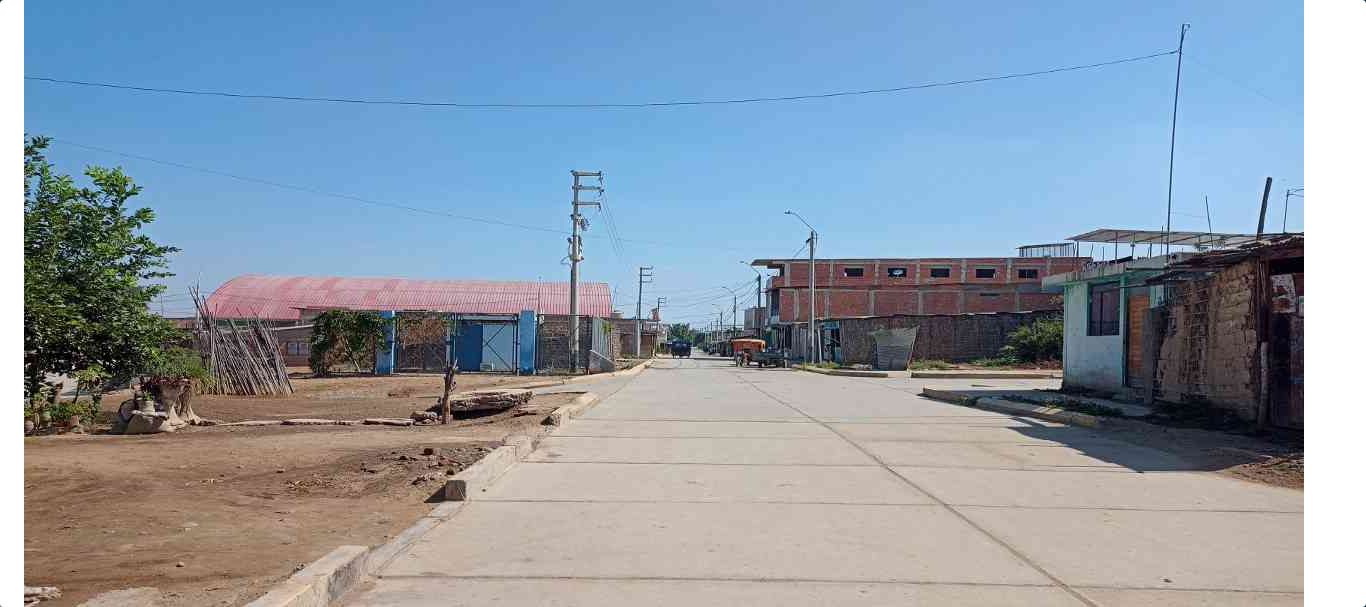 scroll, scrollTop: 205, scrollLeft: 0, axis: vertical 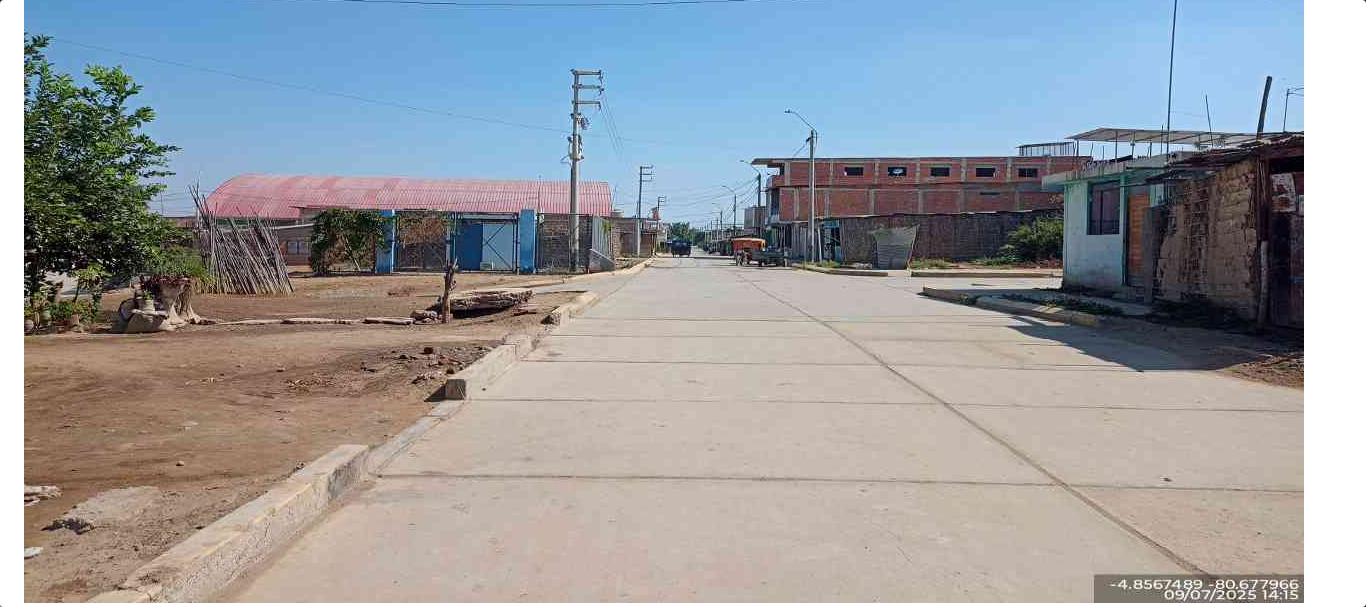 type 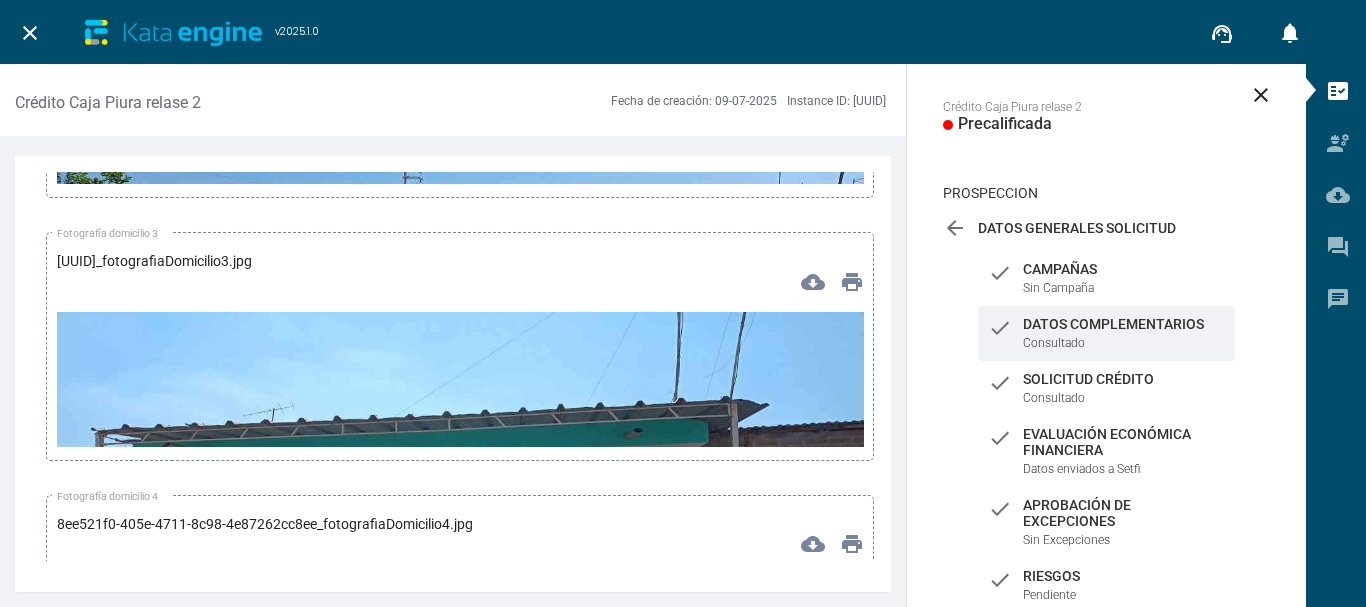 scroll, scrollTop: 8700, scrollLeft: 0, axis: vertical 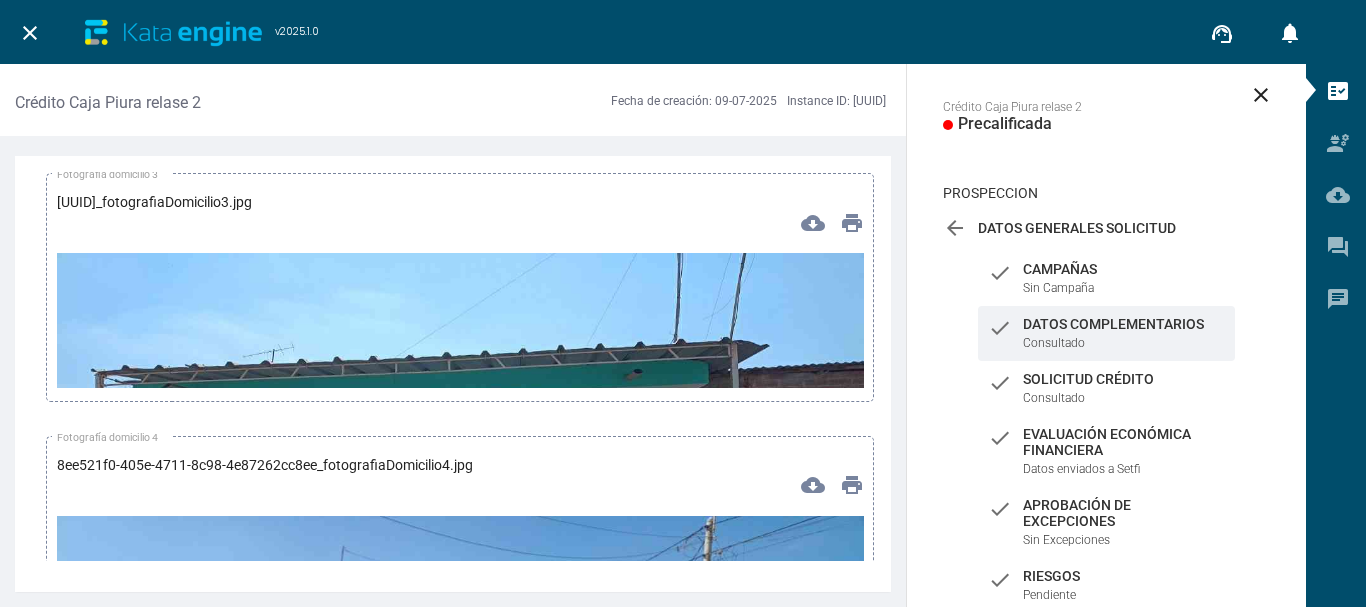 click at bounding box center (460, 480) 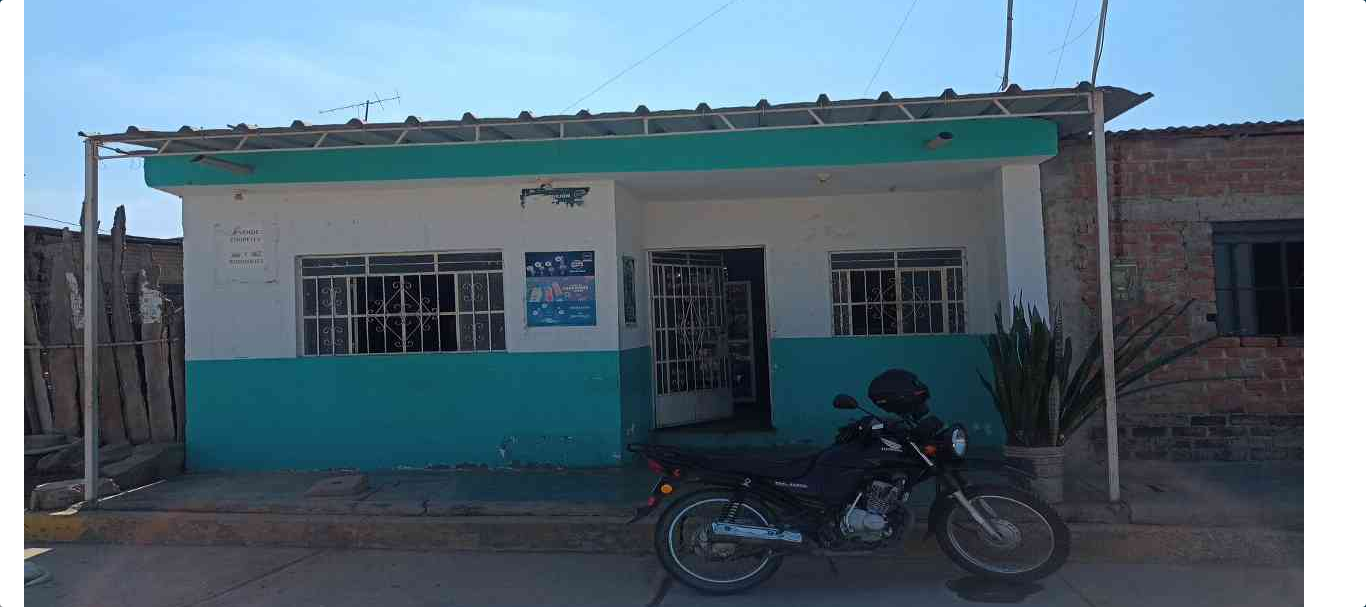 scroll, scrollTop: 205, scrollLeft: 0, axis: vertical 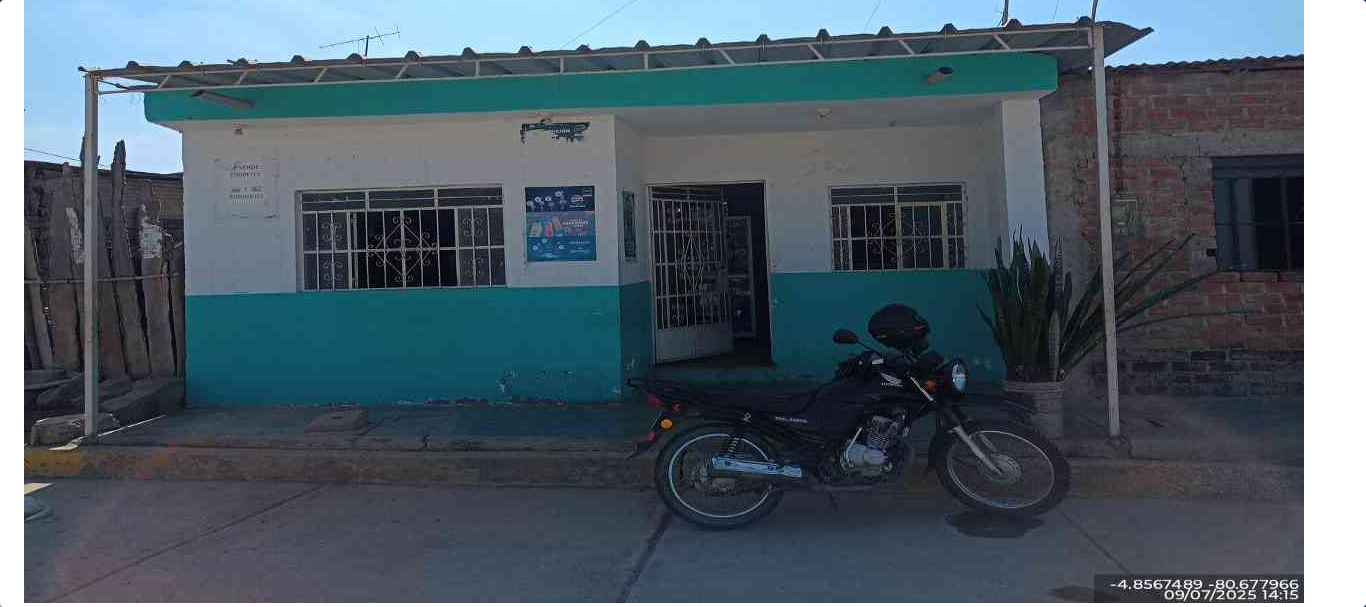 type 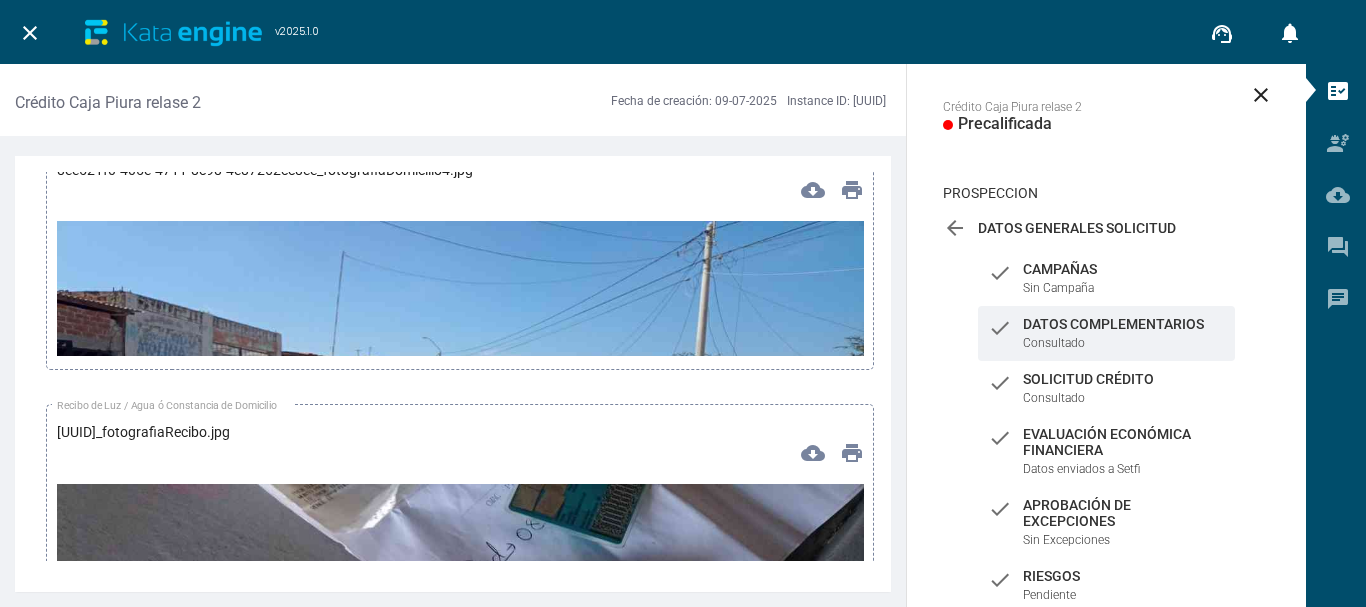 scroll, scrollTop: 9000, scrollLeft: 0, axis: vertical 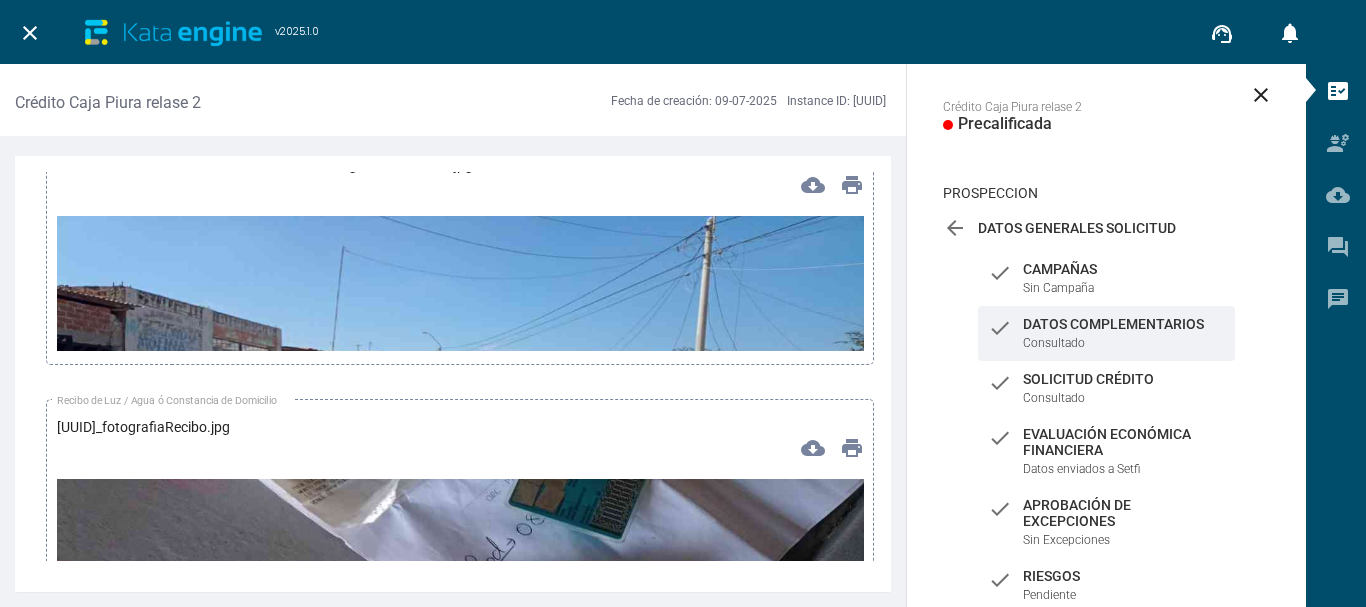 click at bounding box center (460, 443) 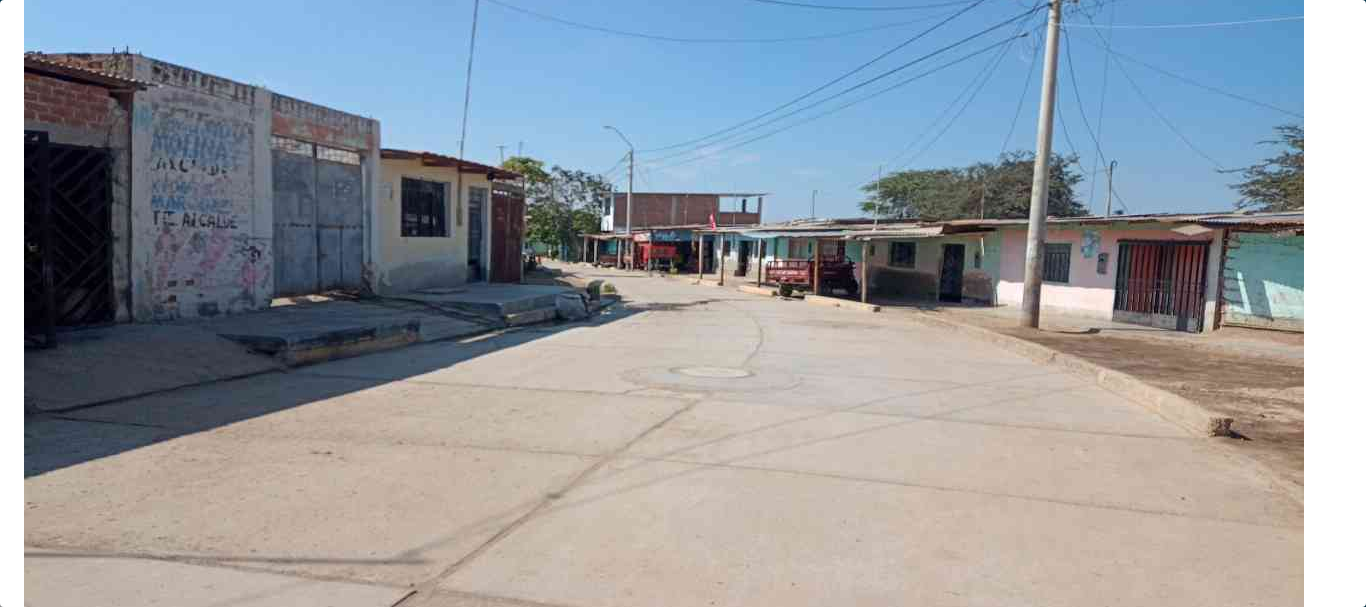 scroll, scrollTop: 200, scrollLeft: 0, axis: vertical 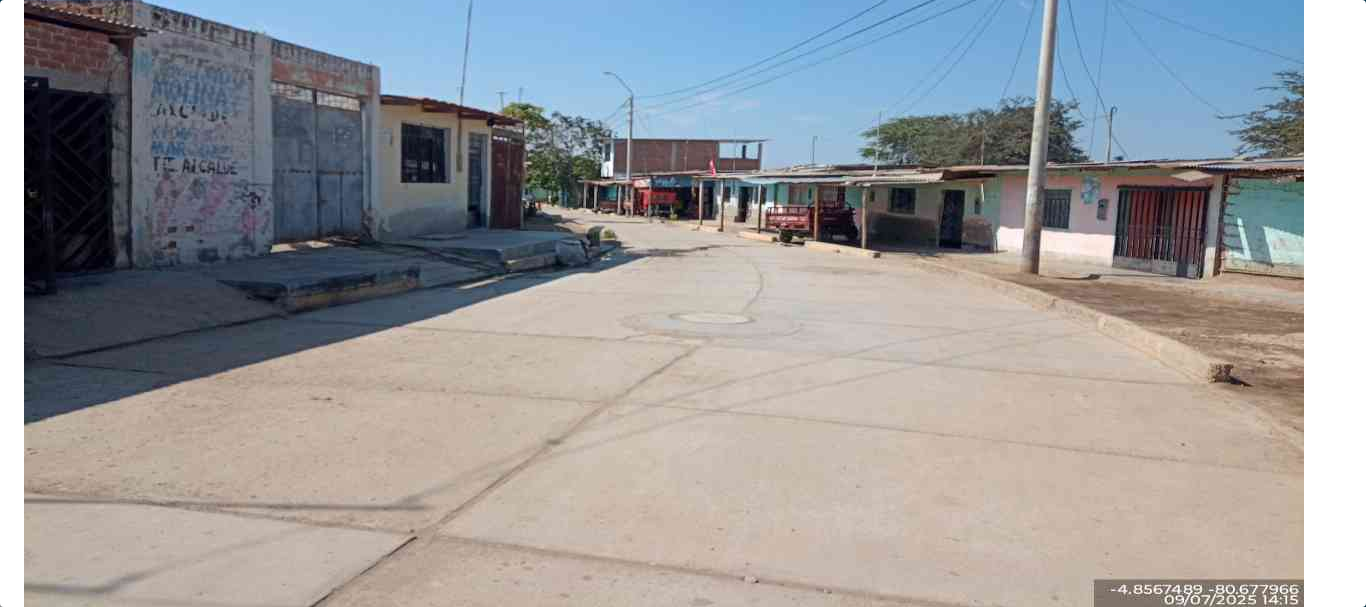 type 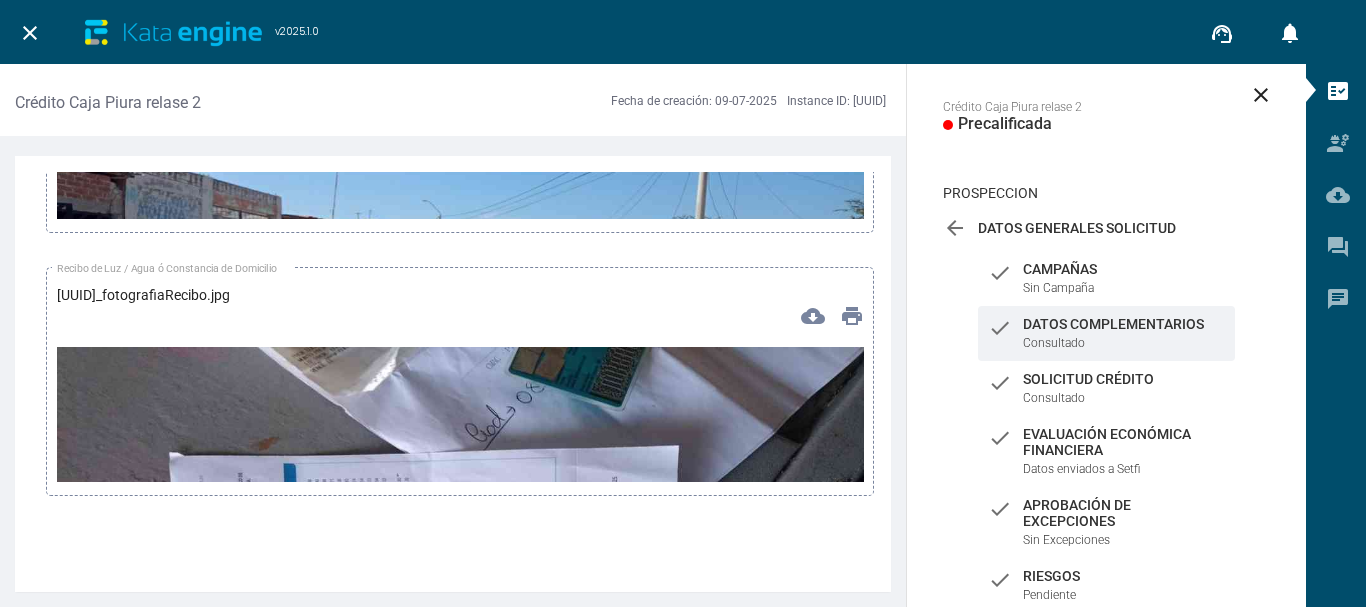 scroll, scrollTop: 9200, scrollLeft: 0, axis: vertical 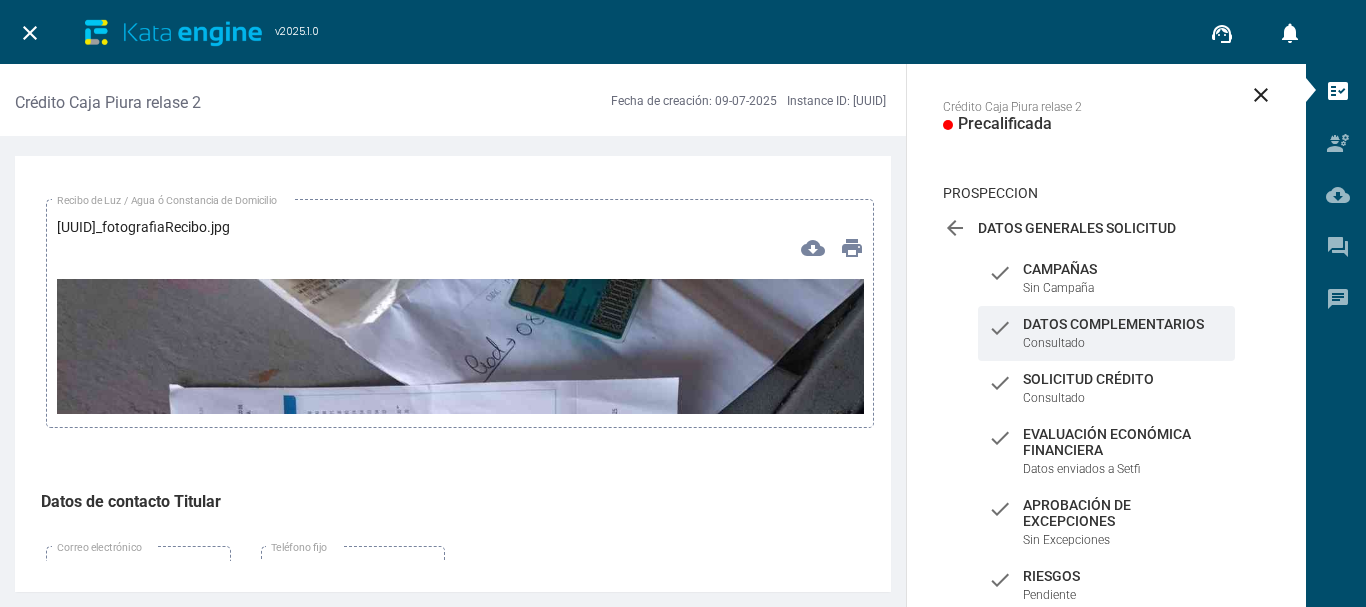 click at bounding box center (460, 506) 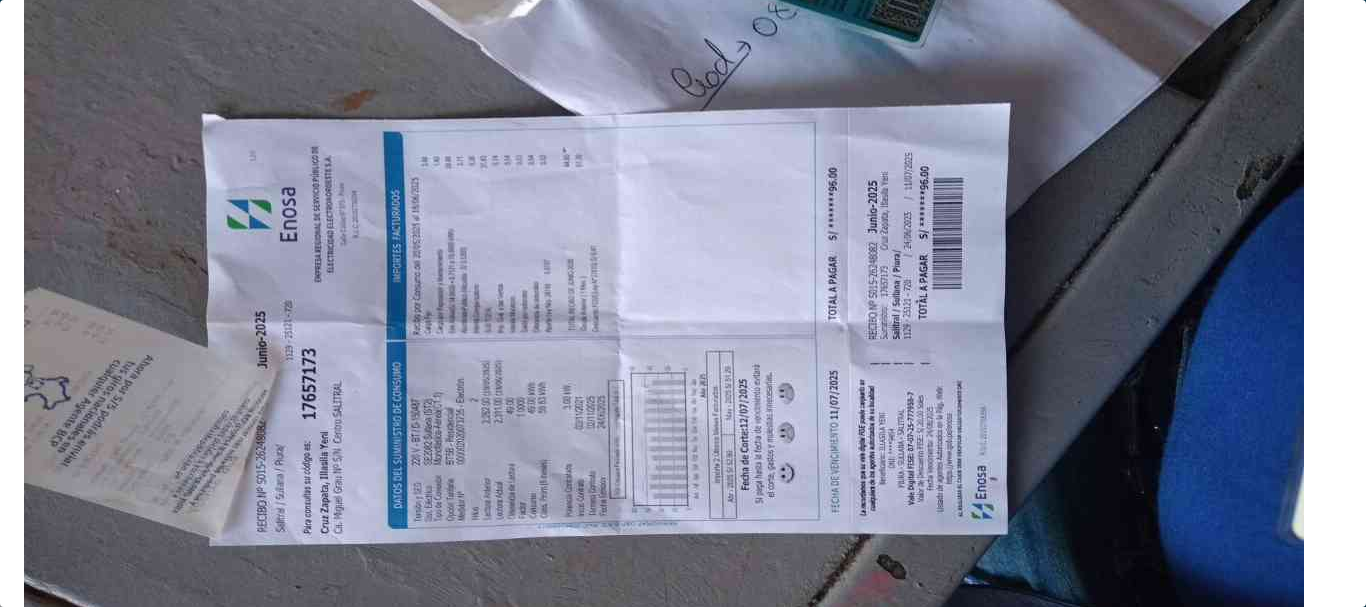 scroll, scrollTop: 200, scrollLeft: 0, axis: vertical 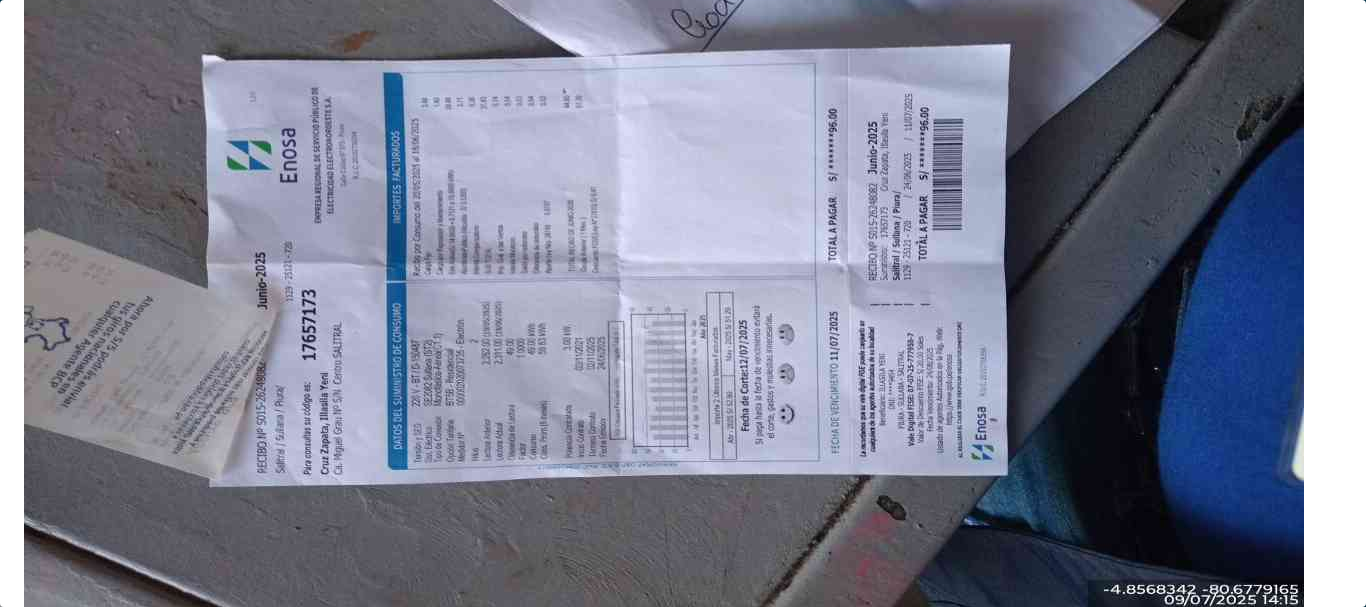 type 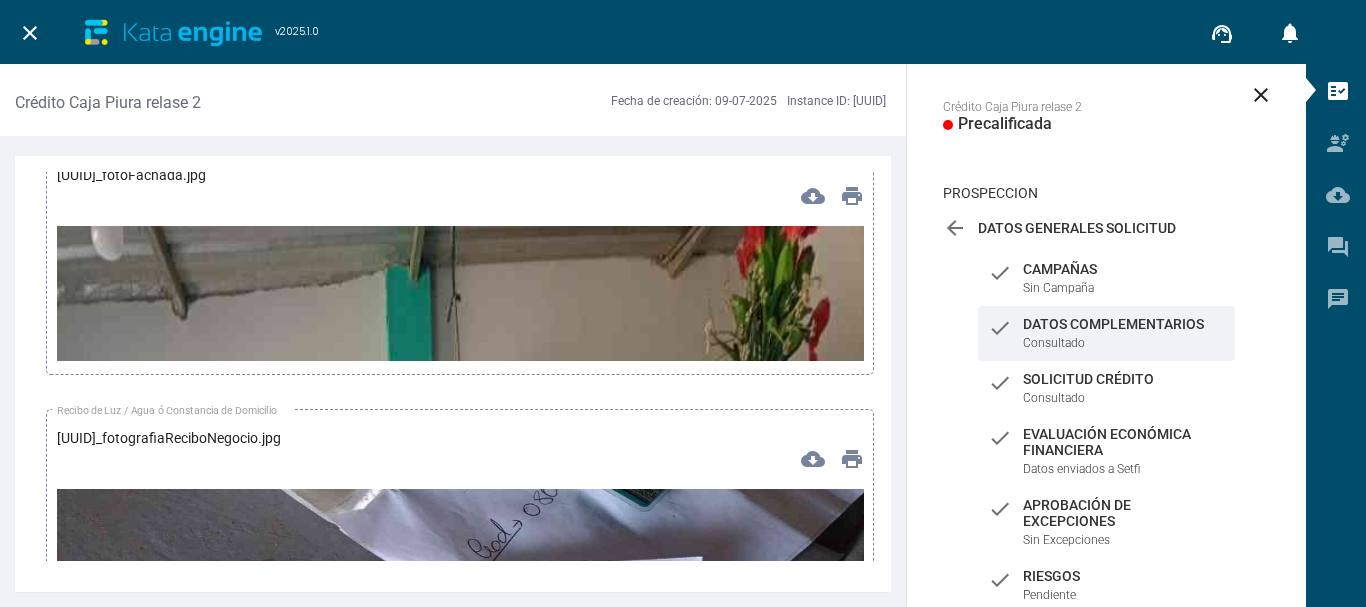 scroll, scrollTop: 13700, scrollLeft: 0, axis: vertical 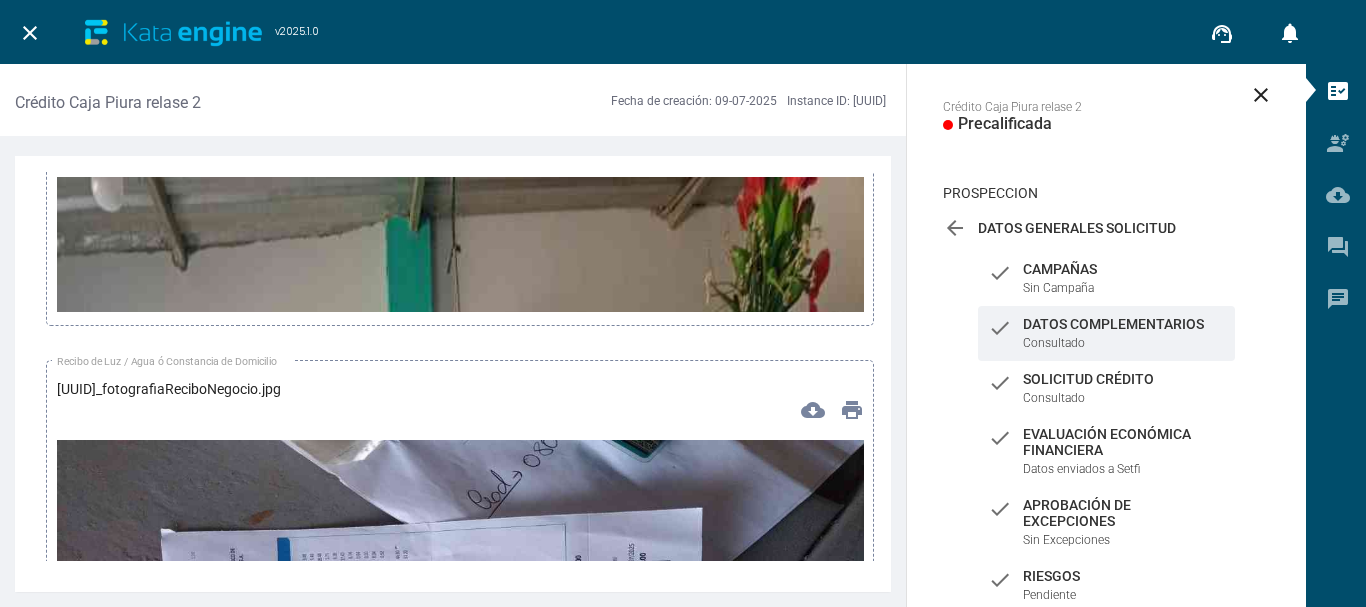 click at bounding box center (460, 894) 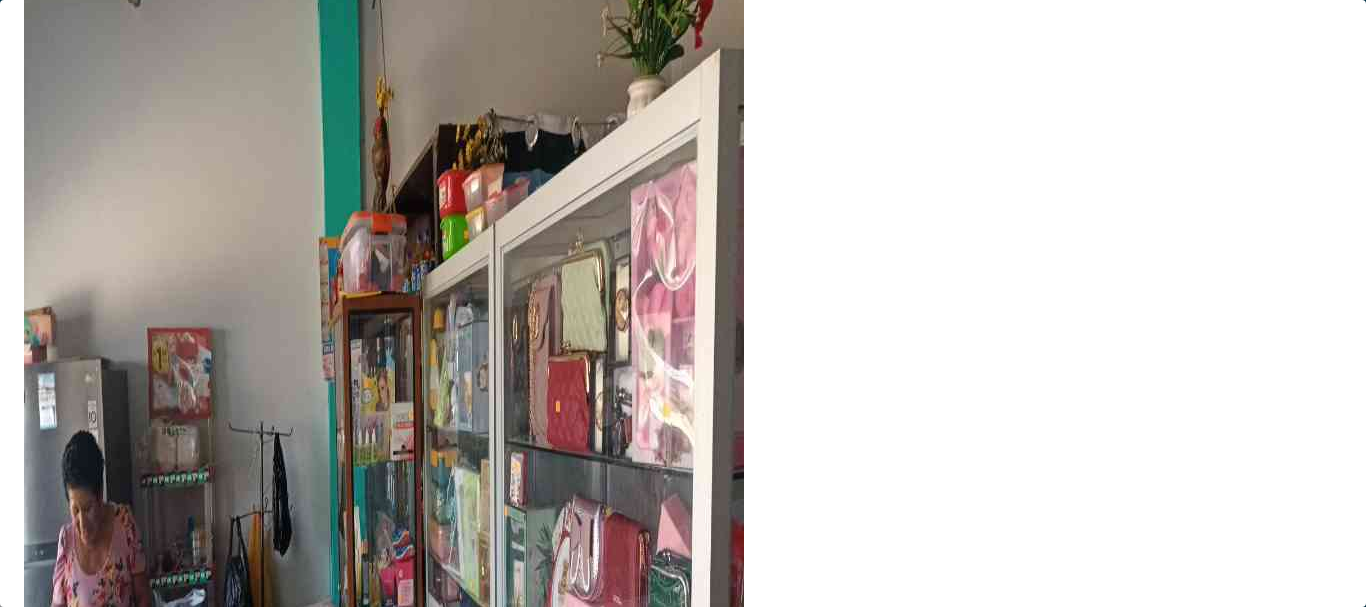 scroll, scrollTop: 0, scrollLeft: 0, axis: both 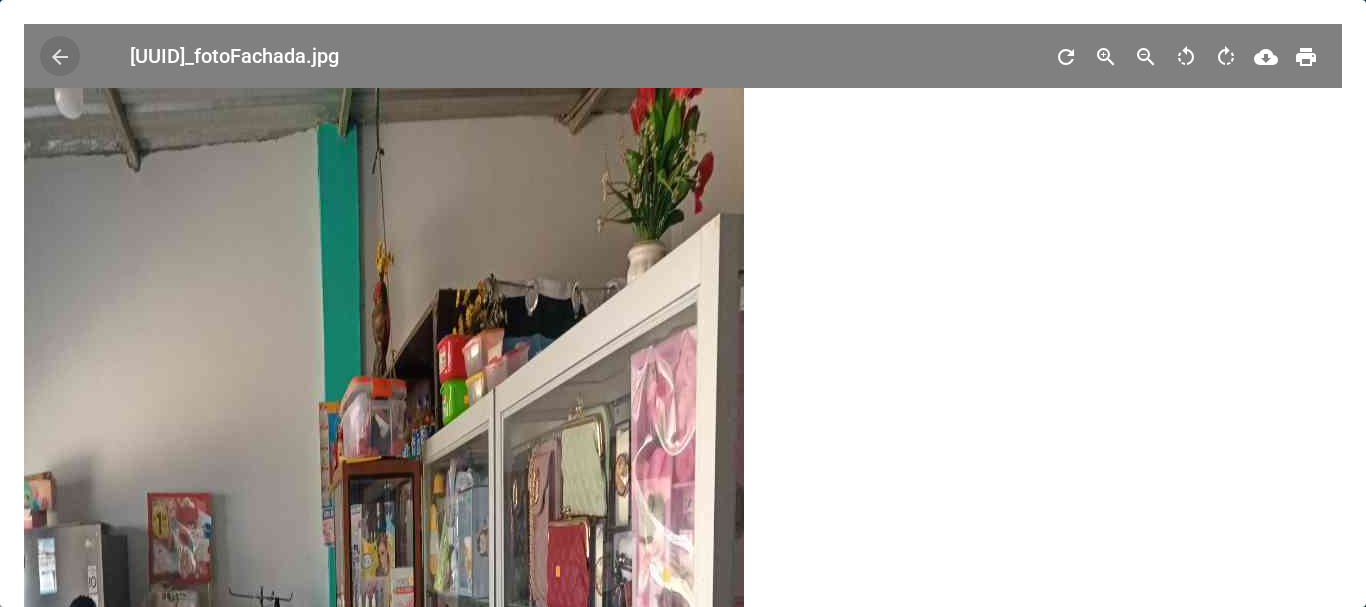 type 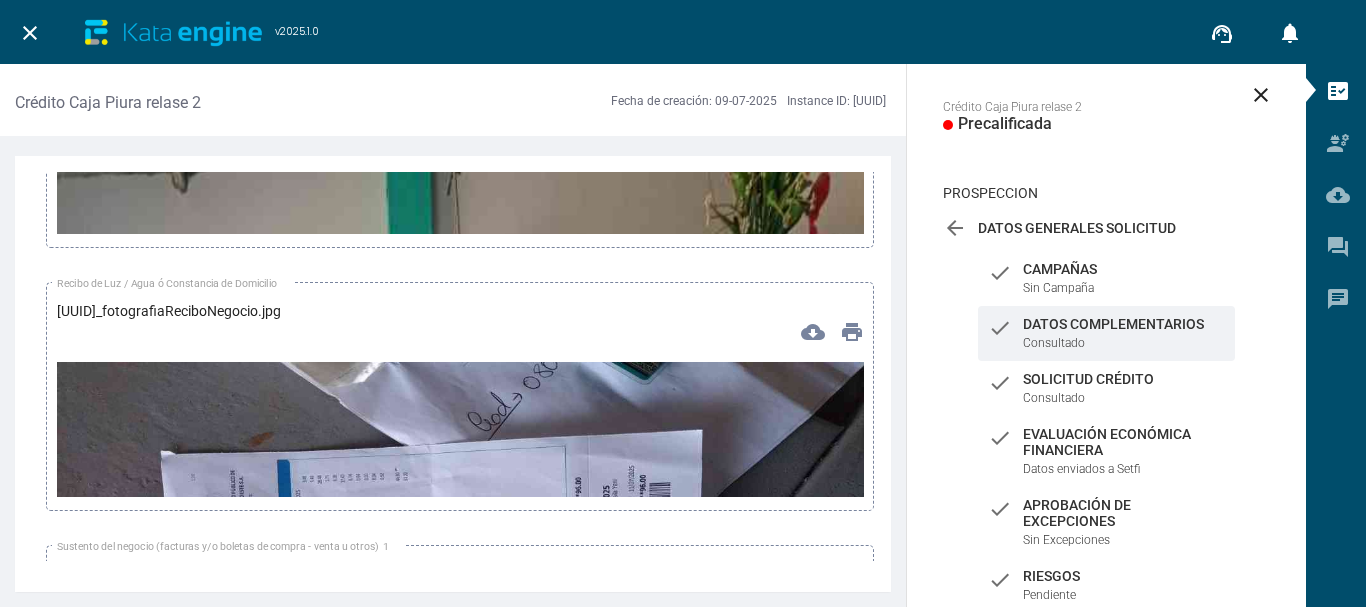 scroll, scrollTop: 13800, scrollLeft: 0, axis: vertical 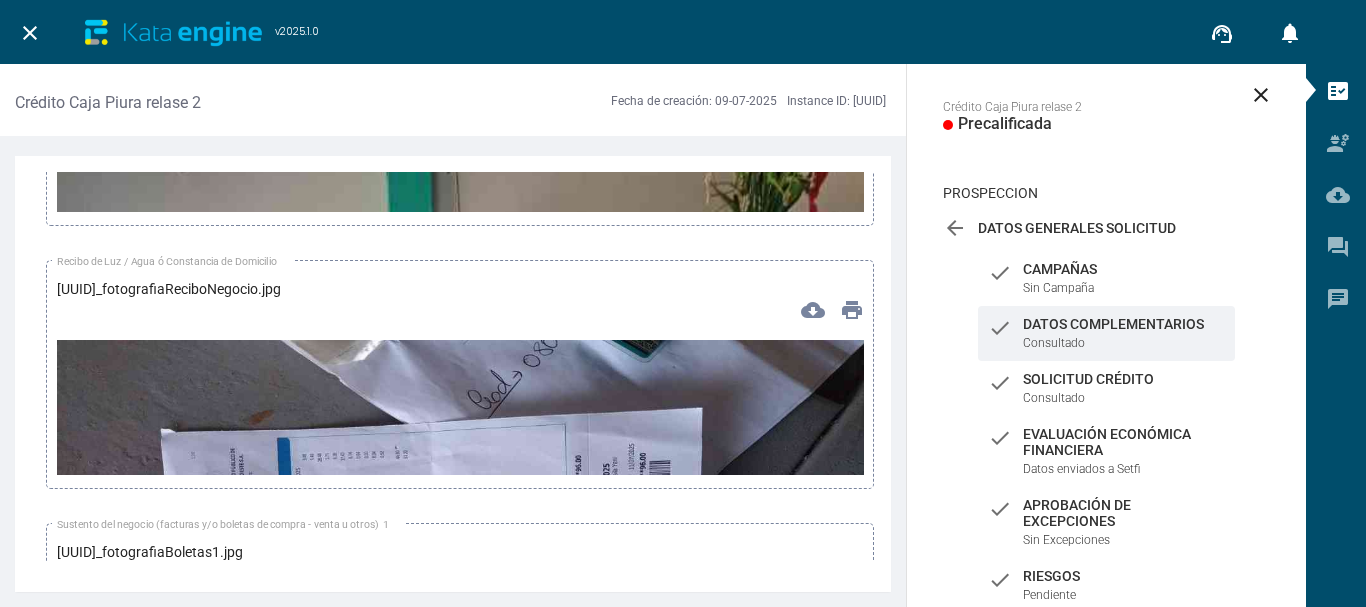 click at bounding box center (460, 567) 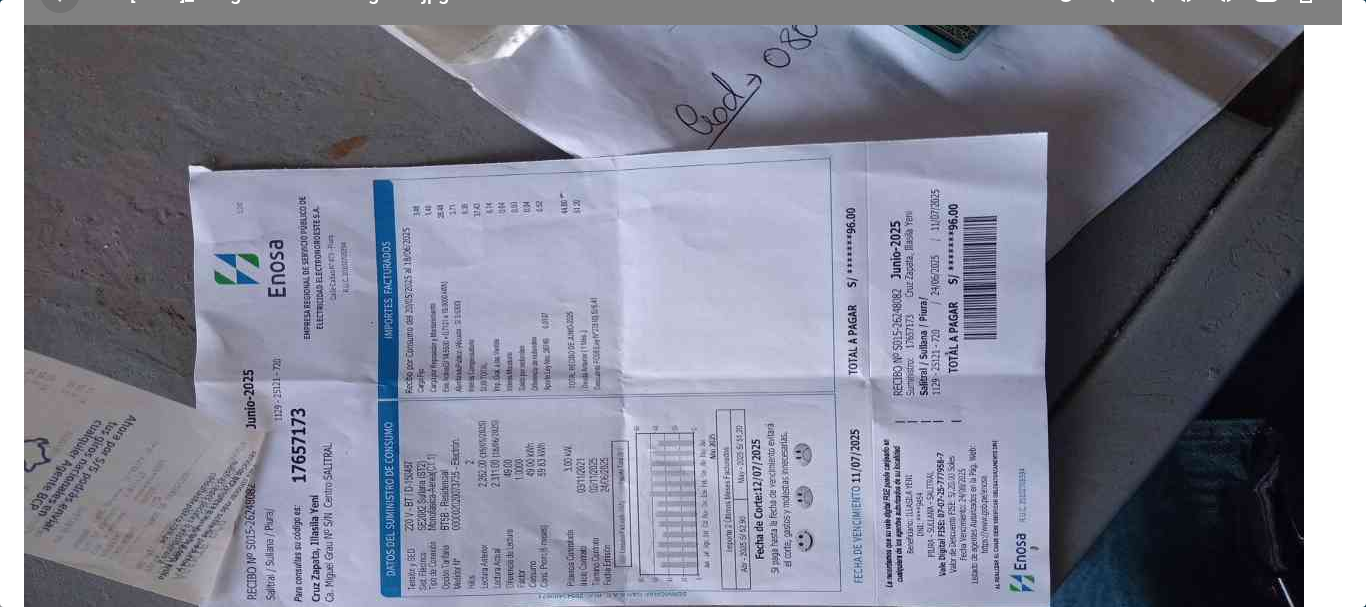 scroll, scrollTop: 200, scrollLeft: 0, axis: vertical 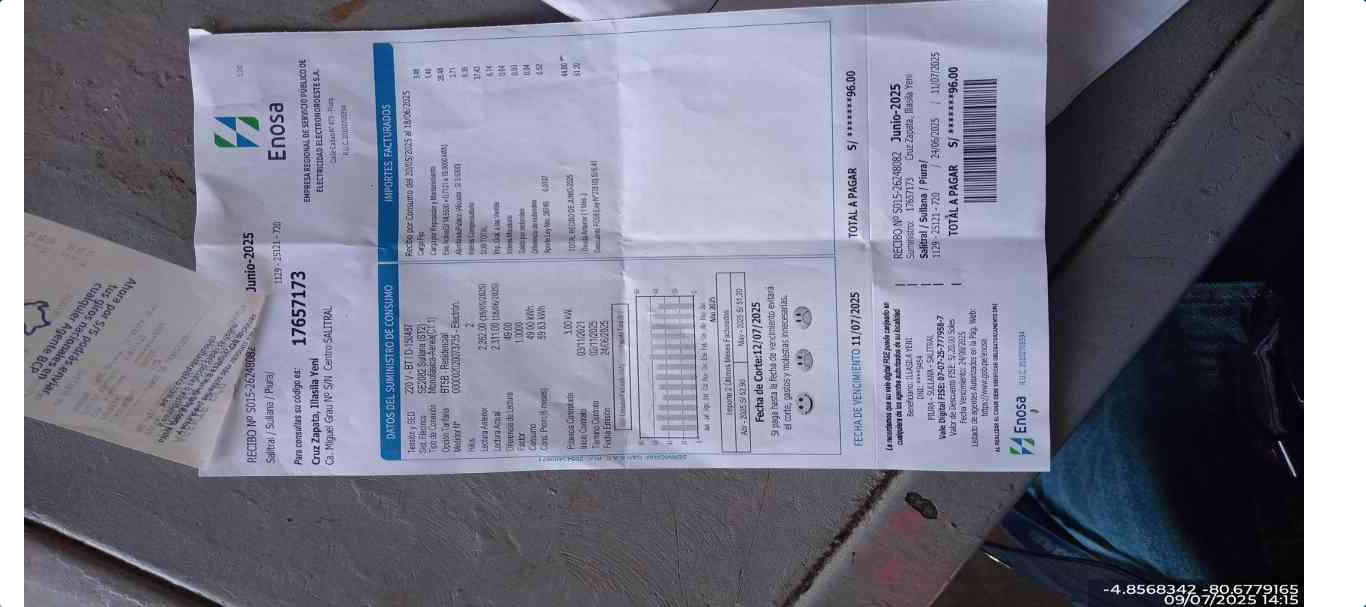 type 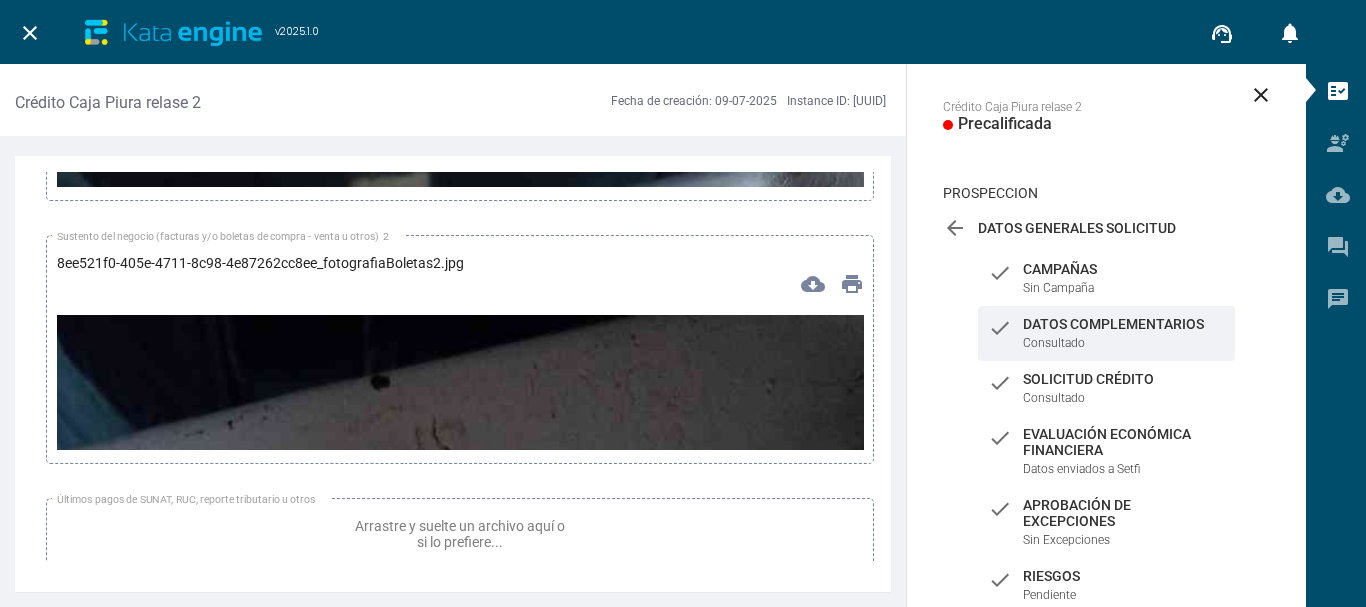 scroll, scrollTop: 14400, scrollLeft: 0, axis: vertical 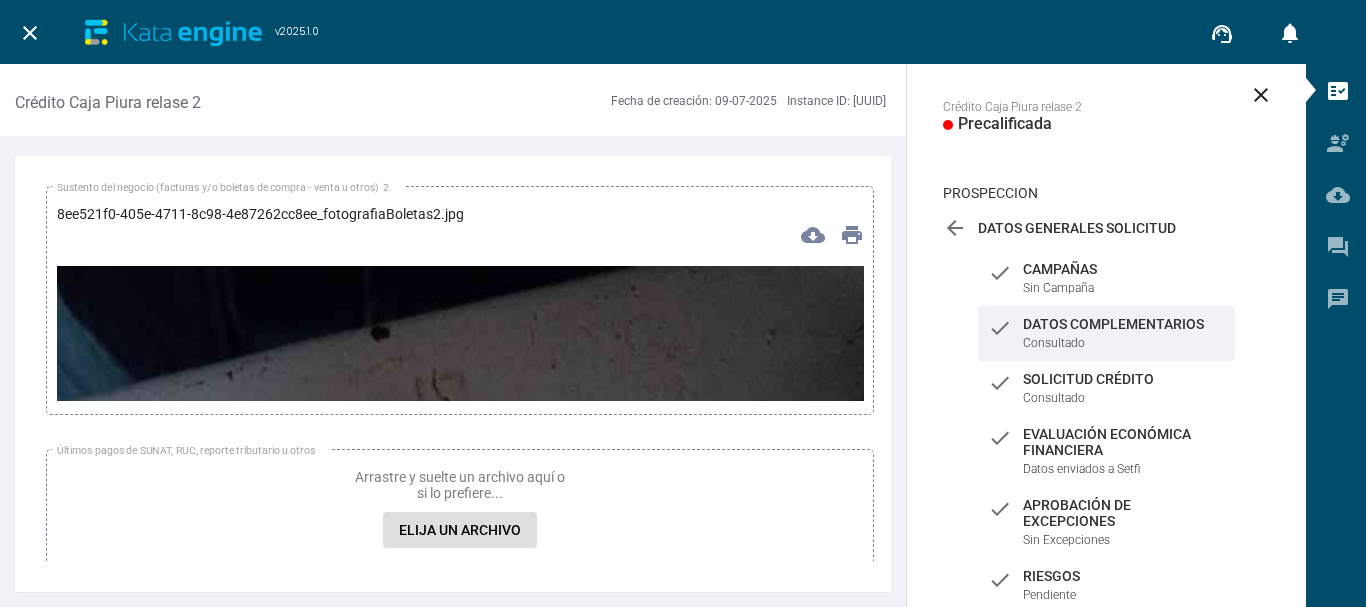 click at bounding box center [460, 983] 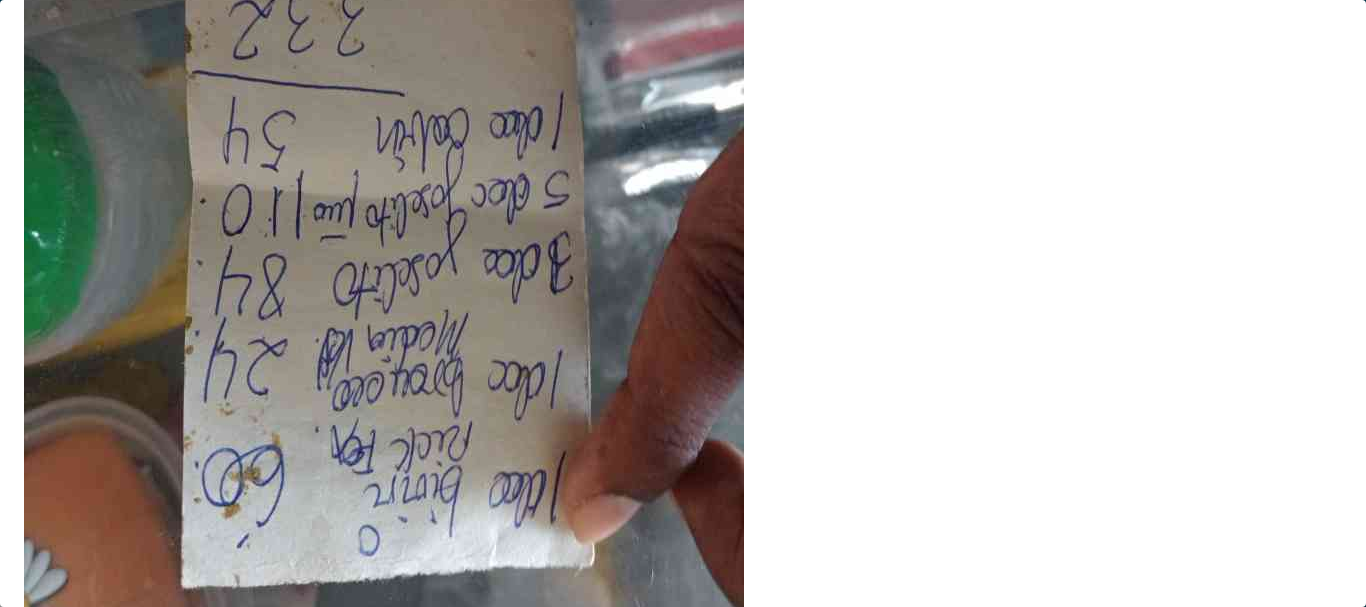 scroll, scrollTop: 600, scrollLeft: 0, axis: vertical 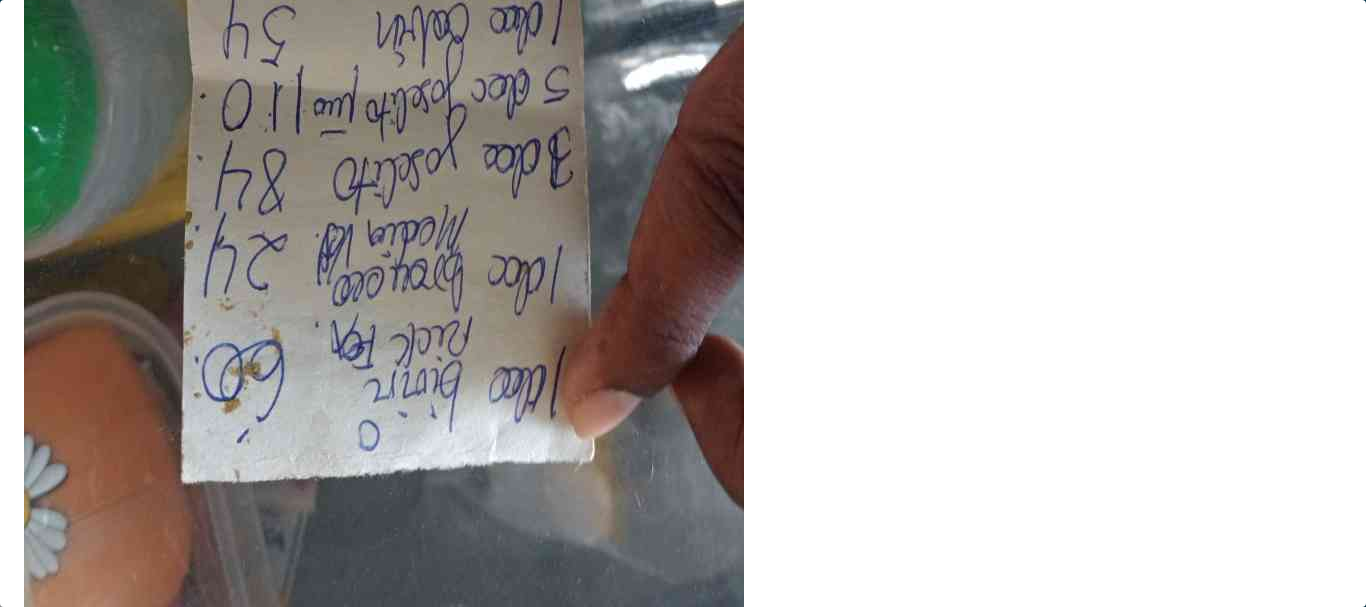 type 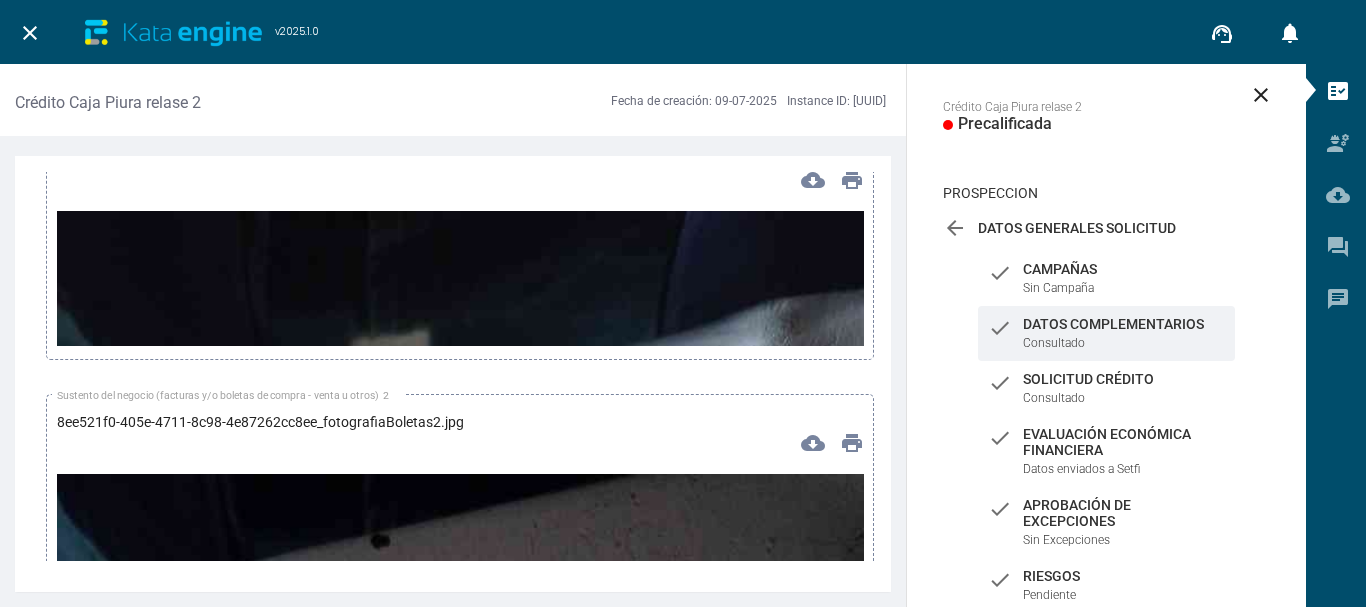 scroll, scrollTop: 14100, scrollLeft: 0, axis: vertical 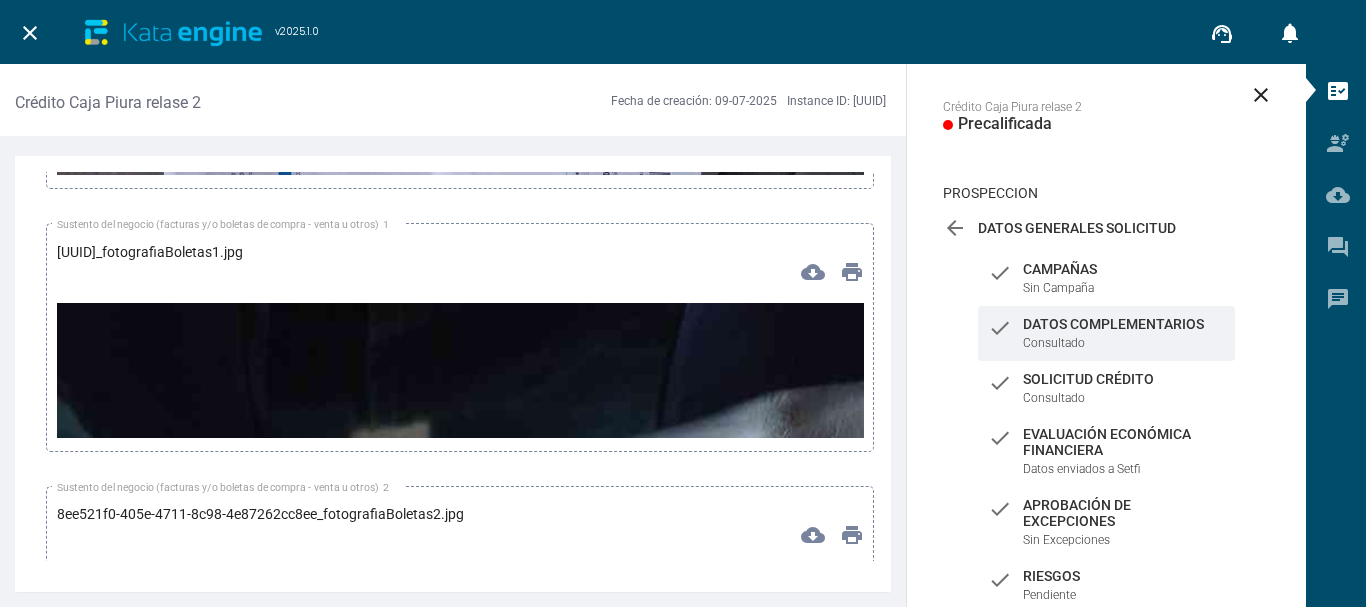 click at bounding box center (460, 1020) 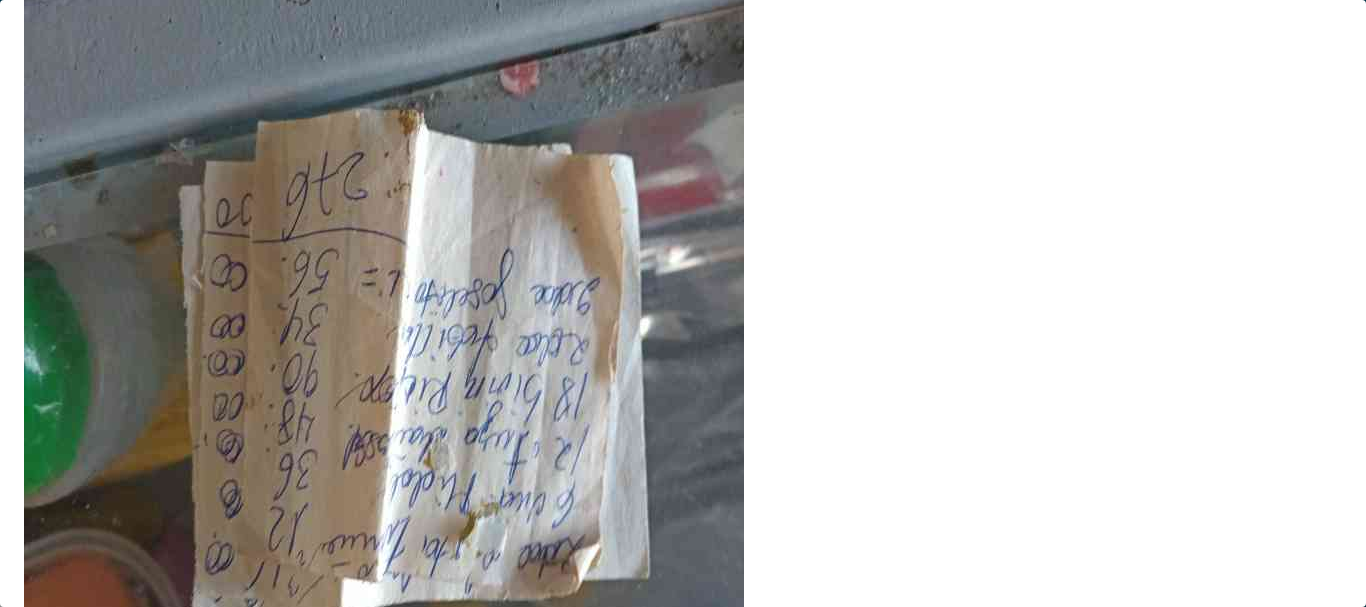 type 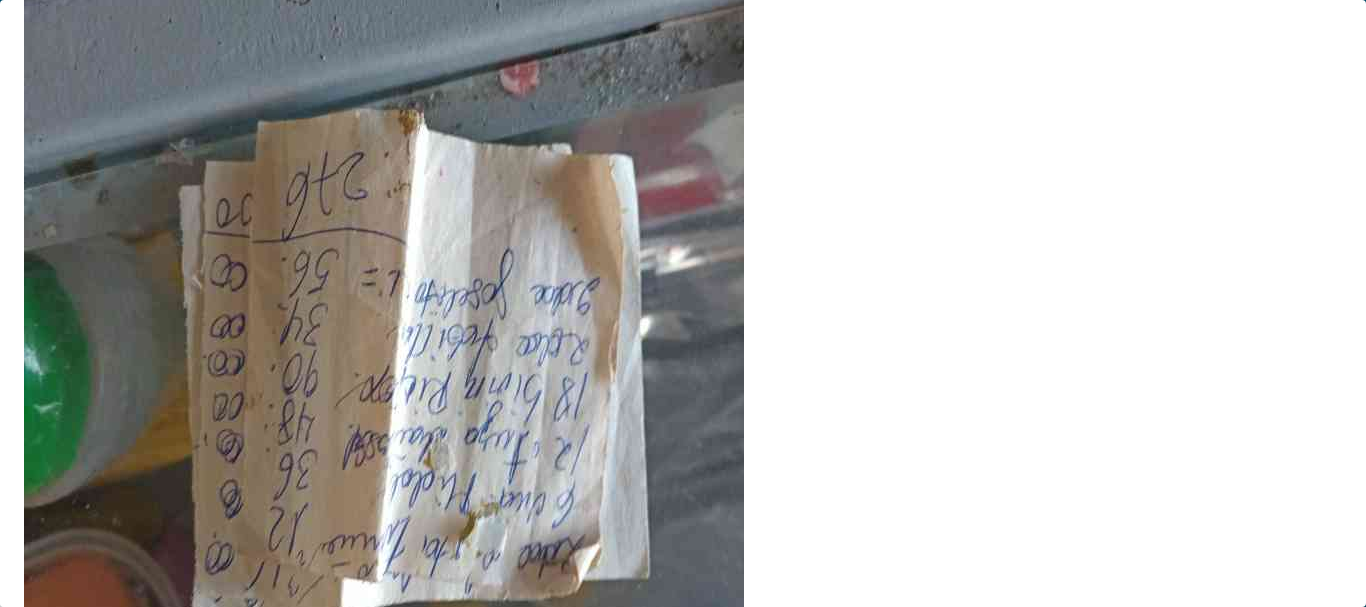 scroll, scrollTop: 500, scrollLeft: 0, axis: vertical 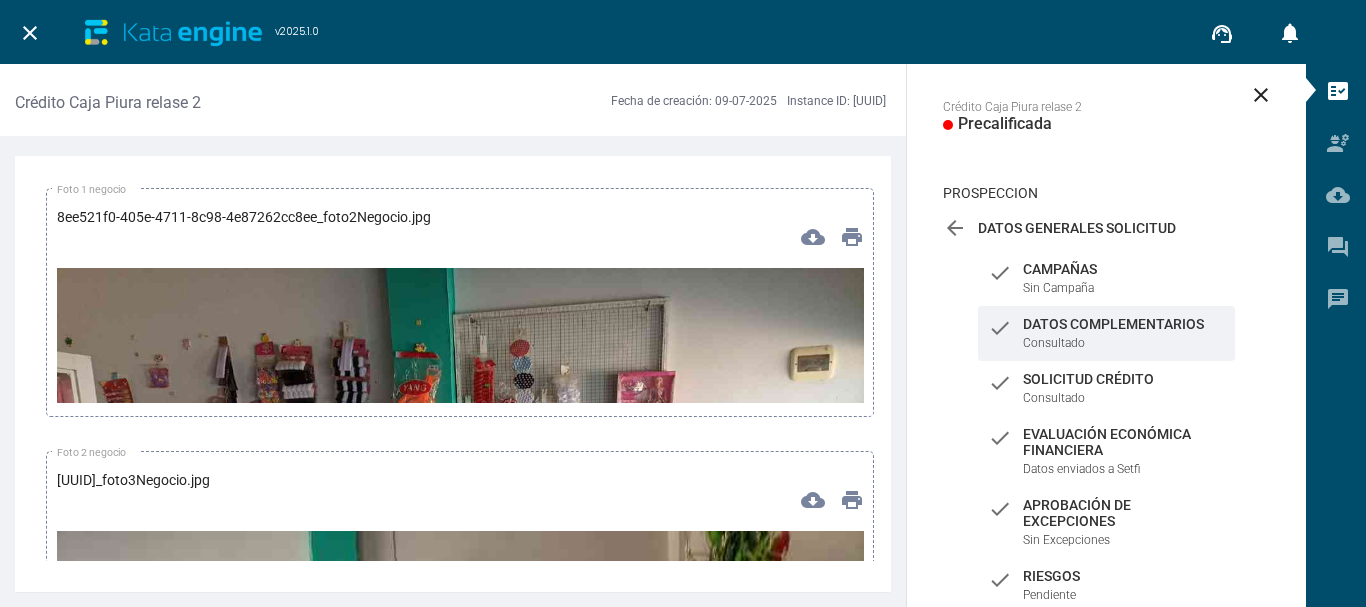click at bounding box center [460, 495] 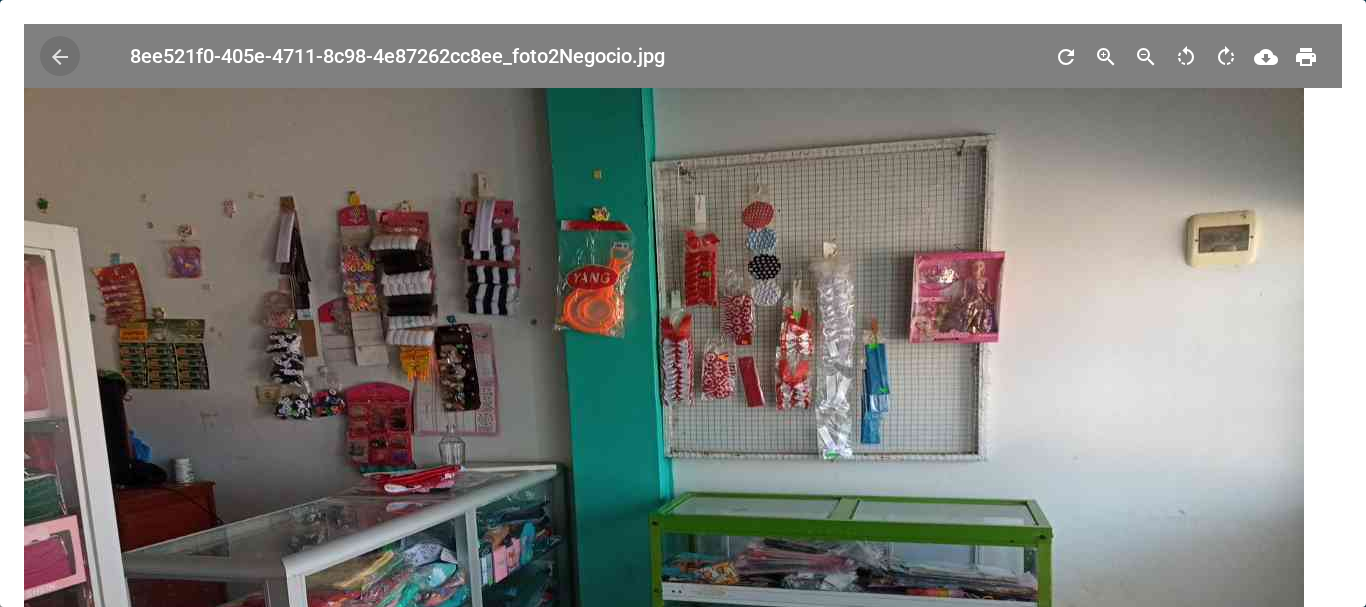 scroll, scrollTop: 205, scrollLeft: 0, axis: vertical 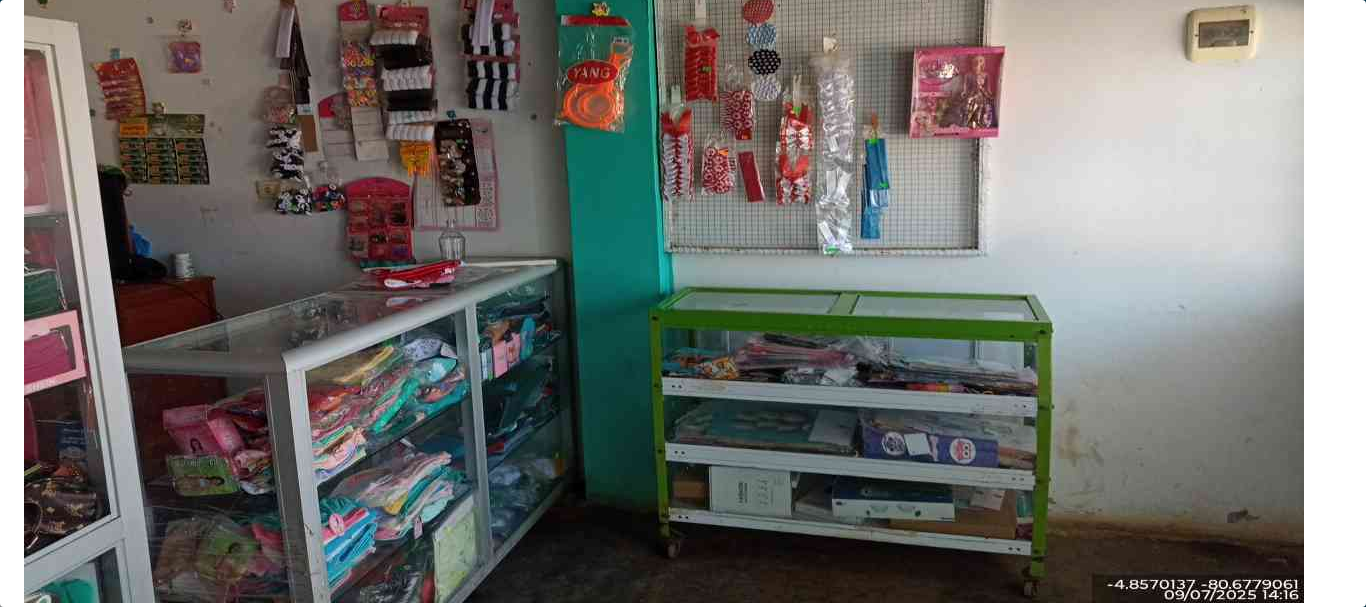 type 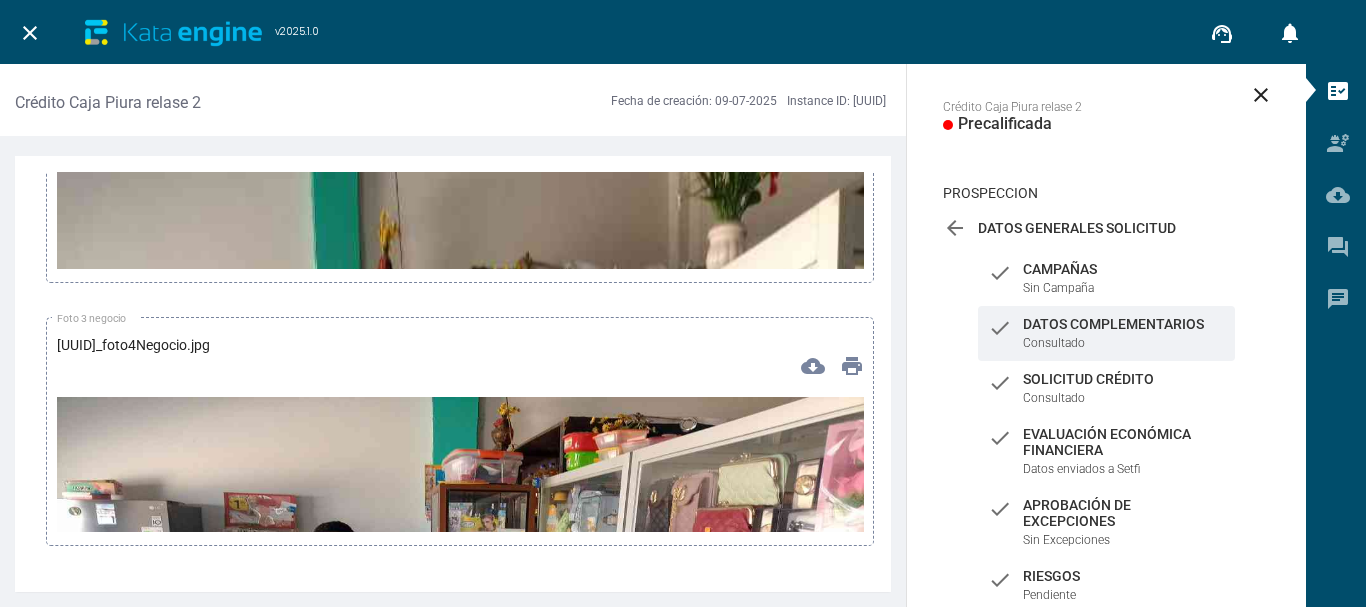 scroll, scrollTop: 15600, scrollLeft: 0, axis: vertical 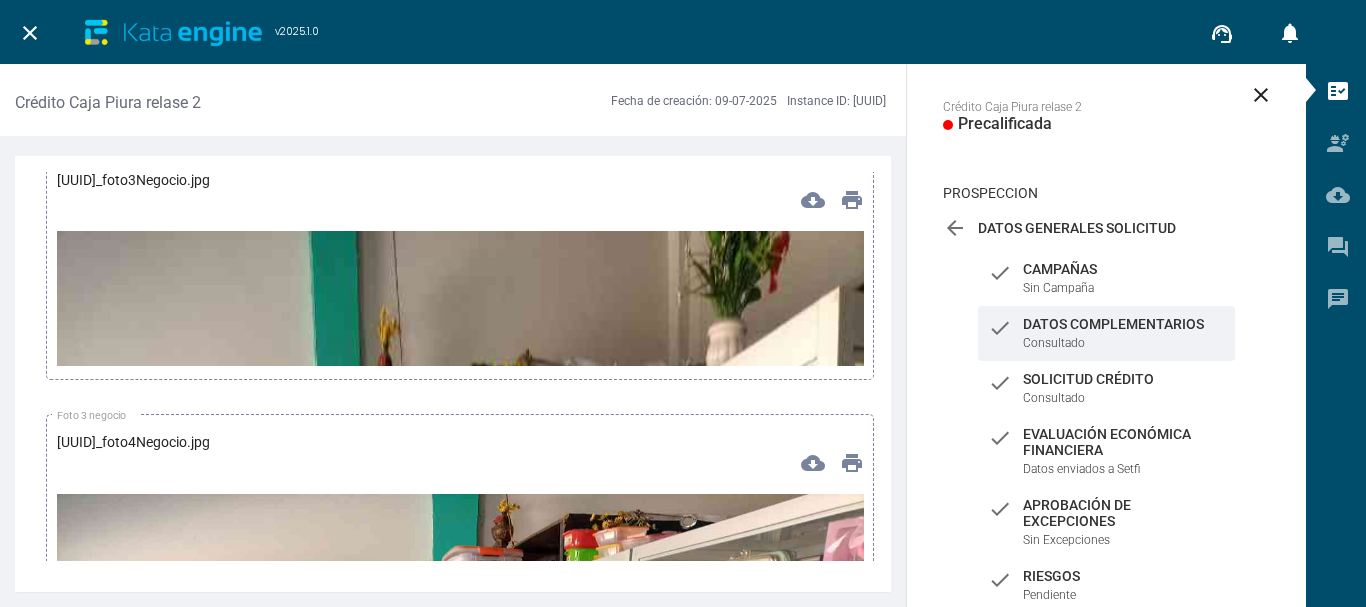 click at bounding box center [460, 948] 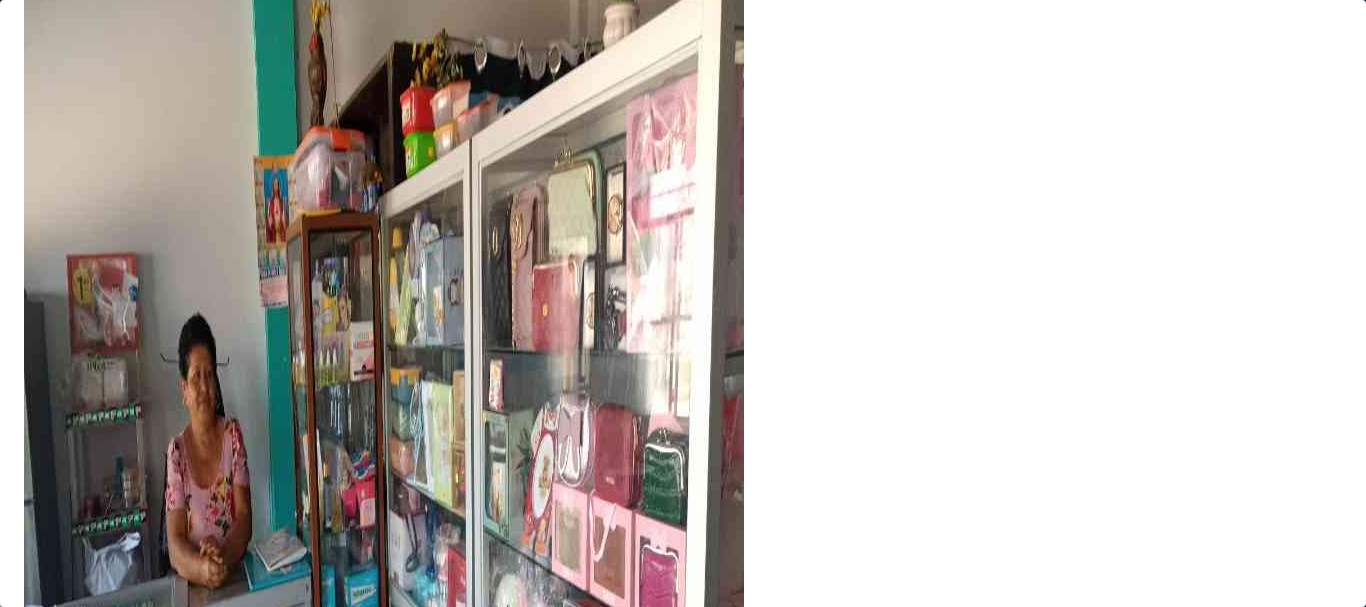 scroll, scrollTop: 400, scrollLeft: 0, axis: vertical 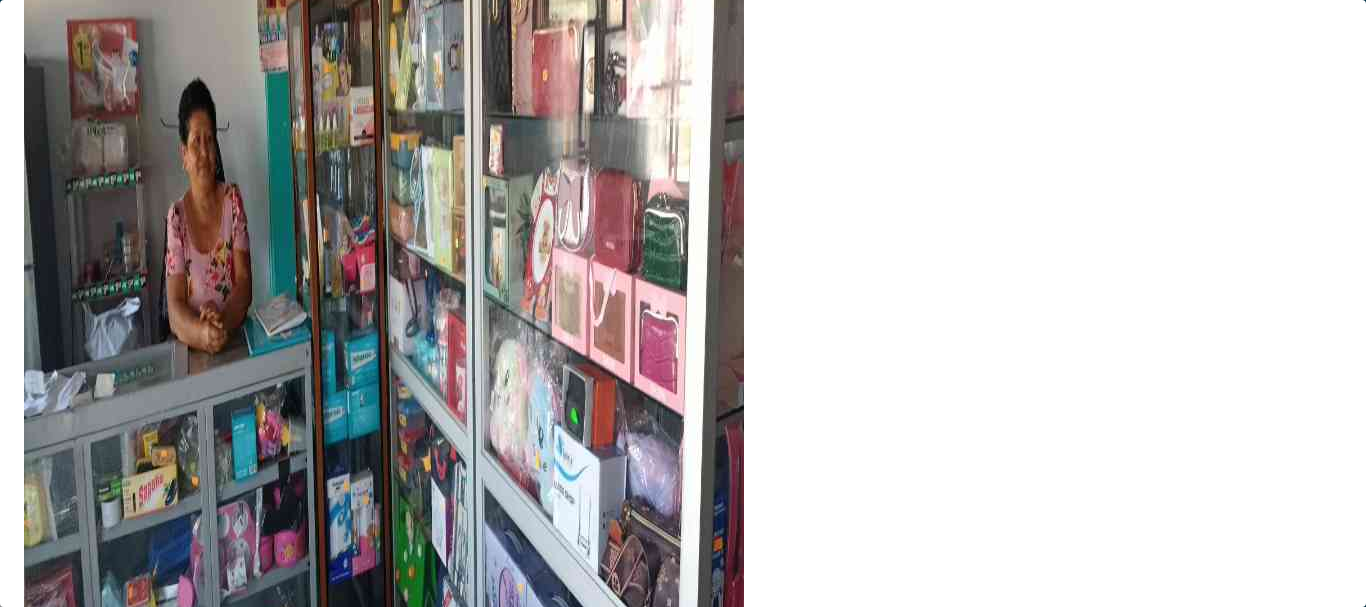 type 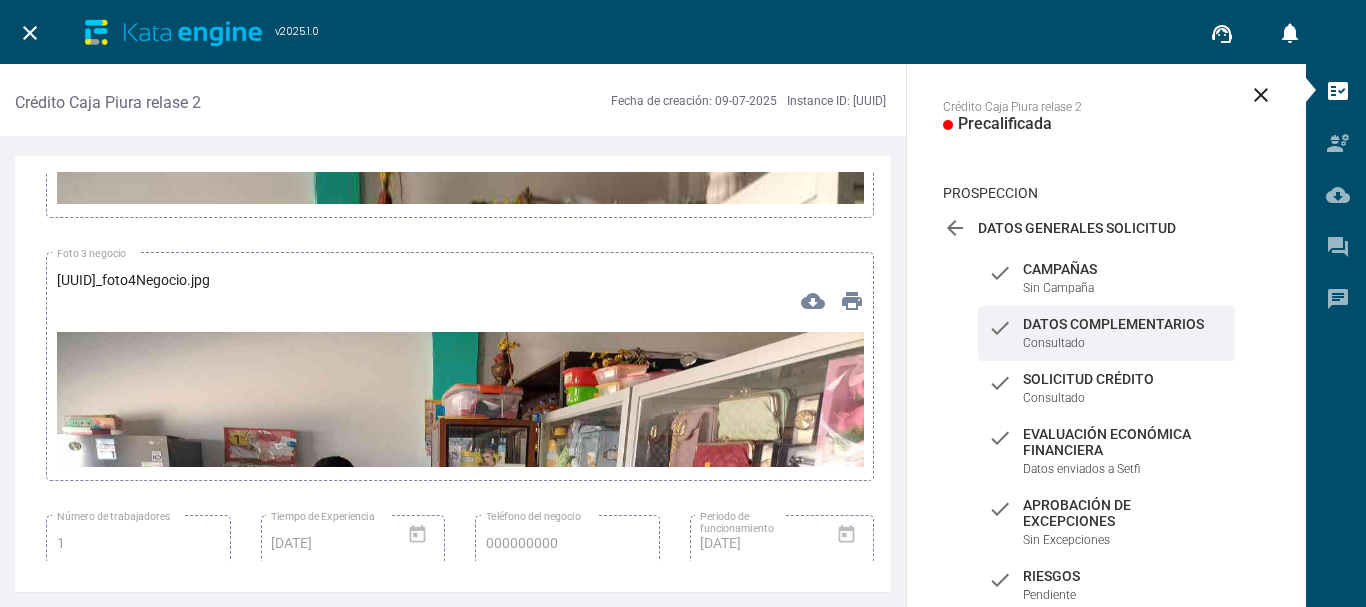 scroll, scrollTop: 15900, scrollLeft: 0, axis: vertical 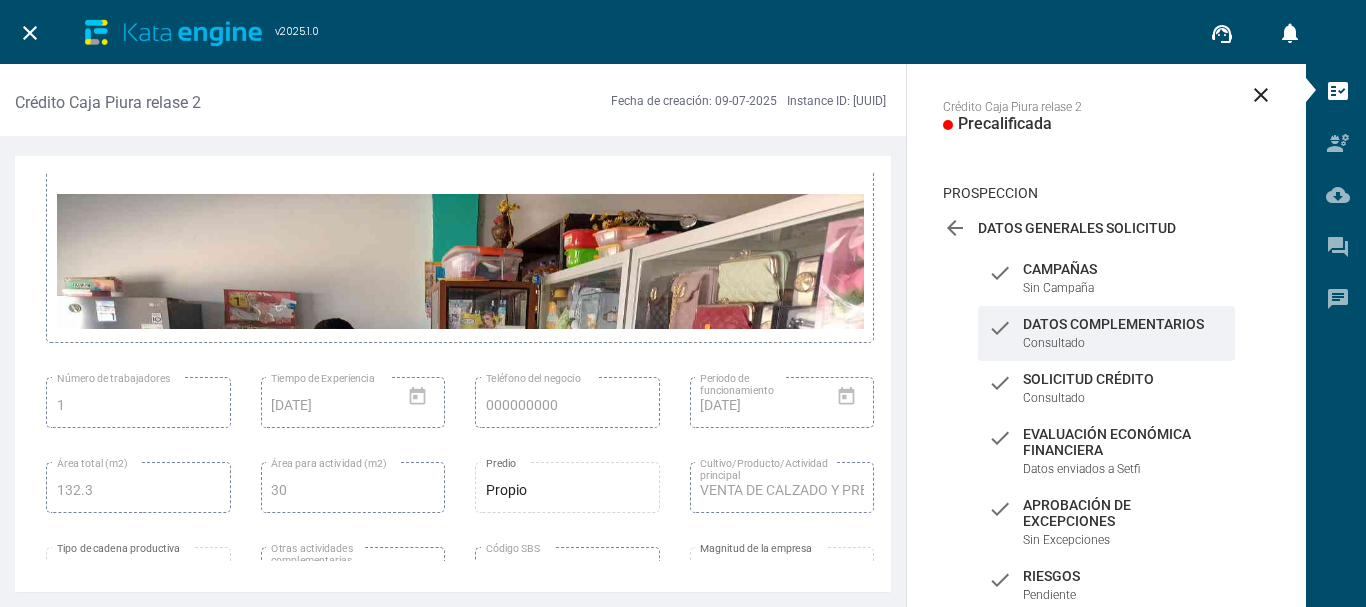 click at bounding box center (460, 421) 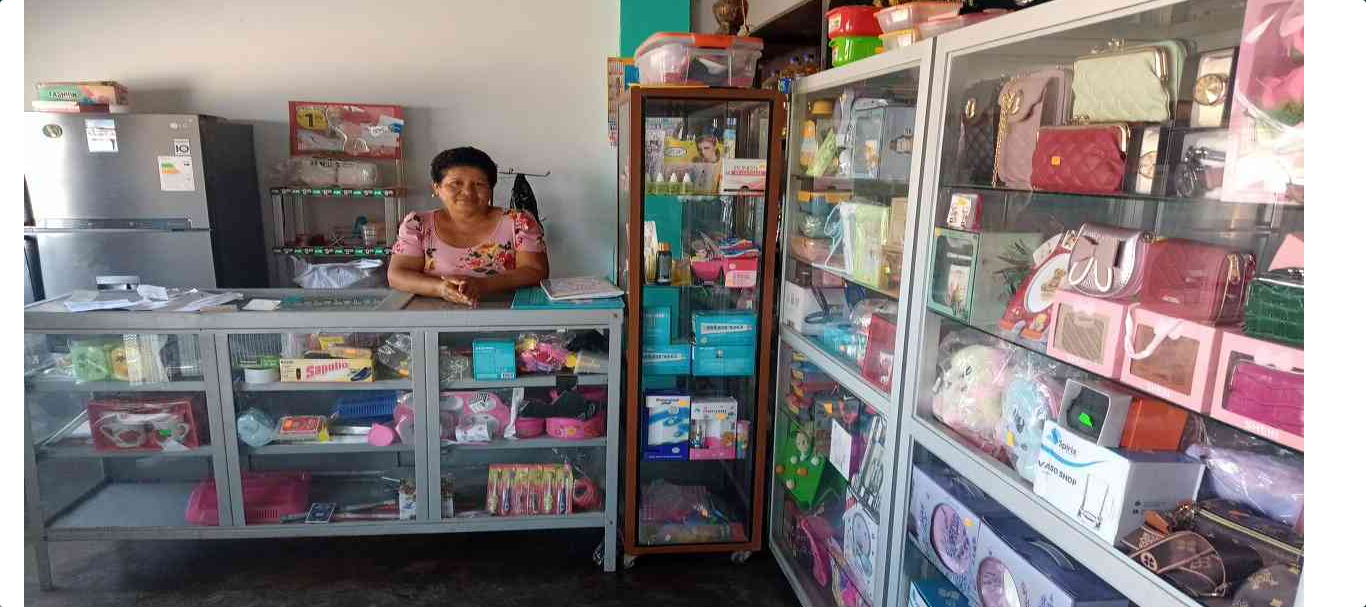 scroll, scrollTop: 205, scrollLeft: 0, axis: vertical 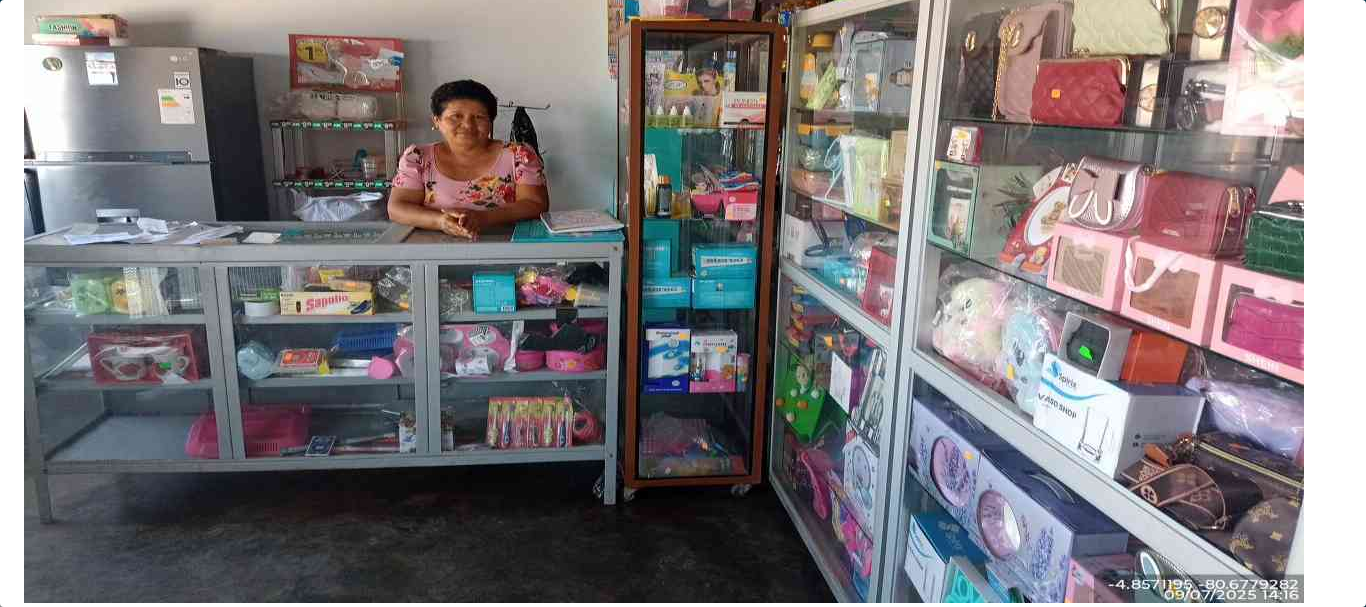type 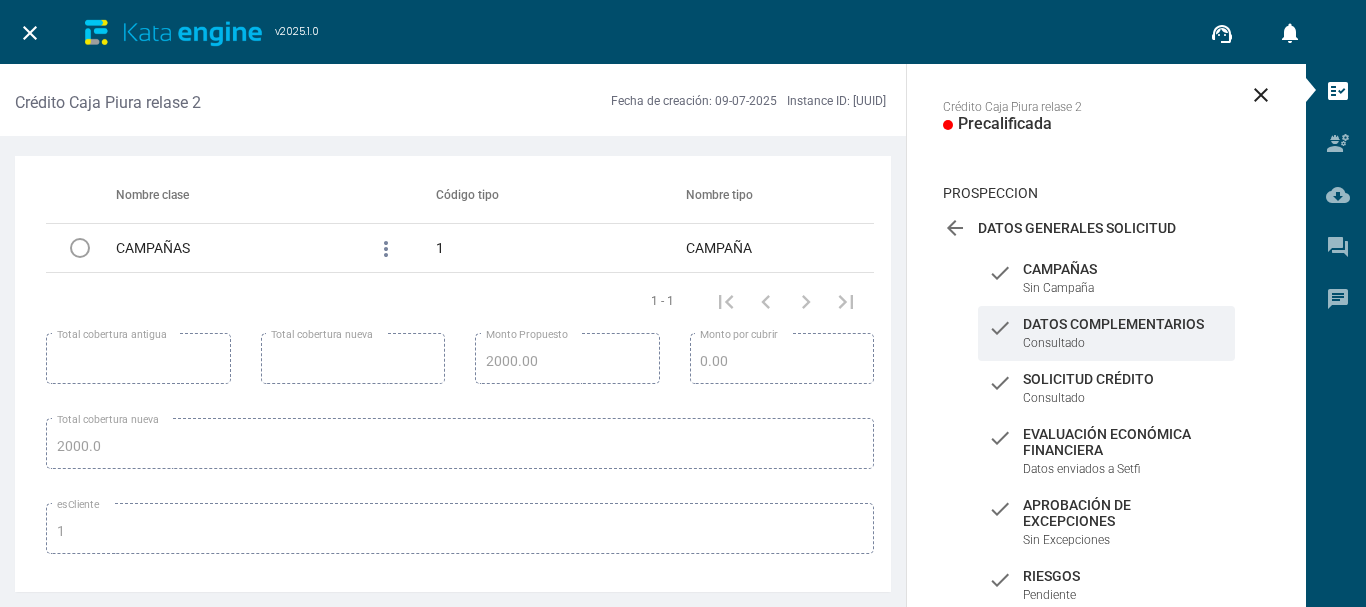 scroll, scrollTop: 18300, scrollLeft: 0, axis: vertical 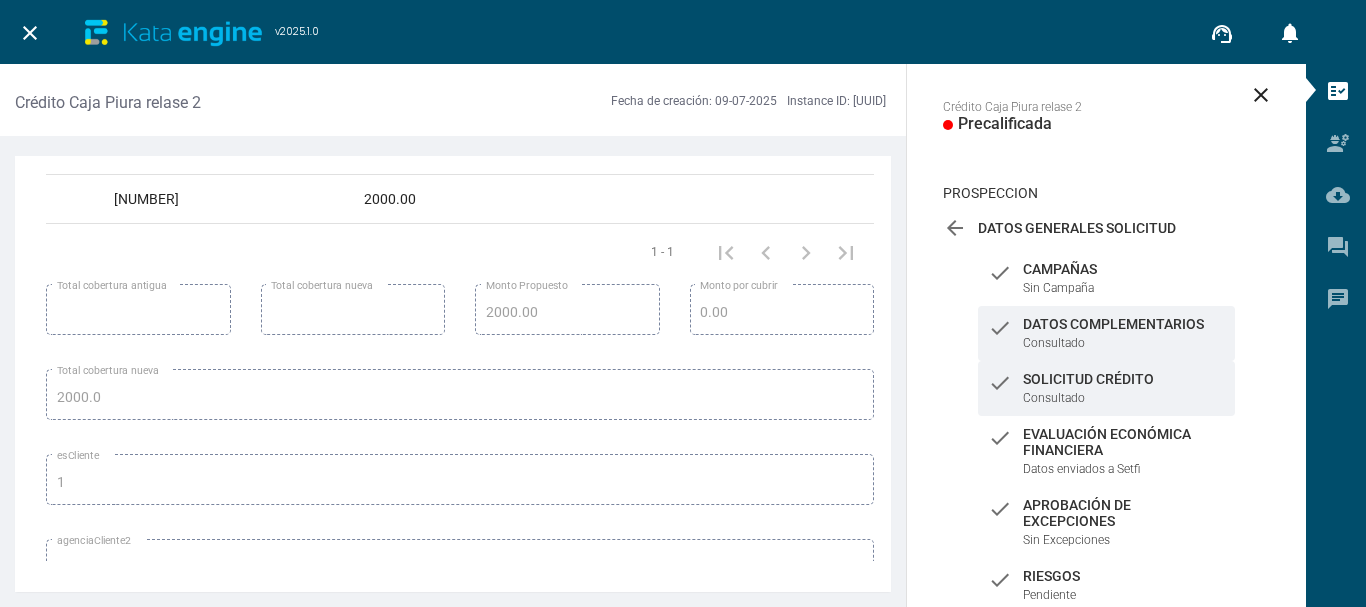 click on "check Solicitud Crédito Consultado" at bounding box center [1106, 278] 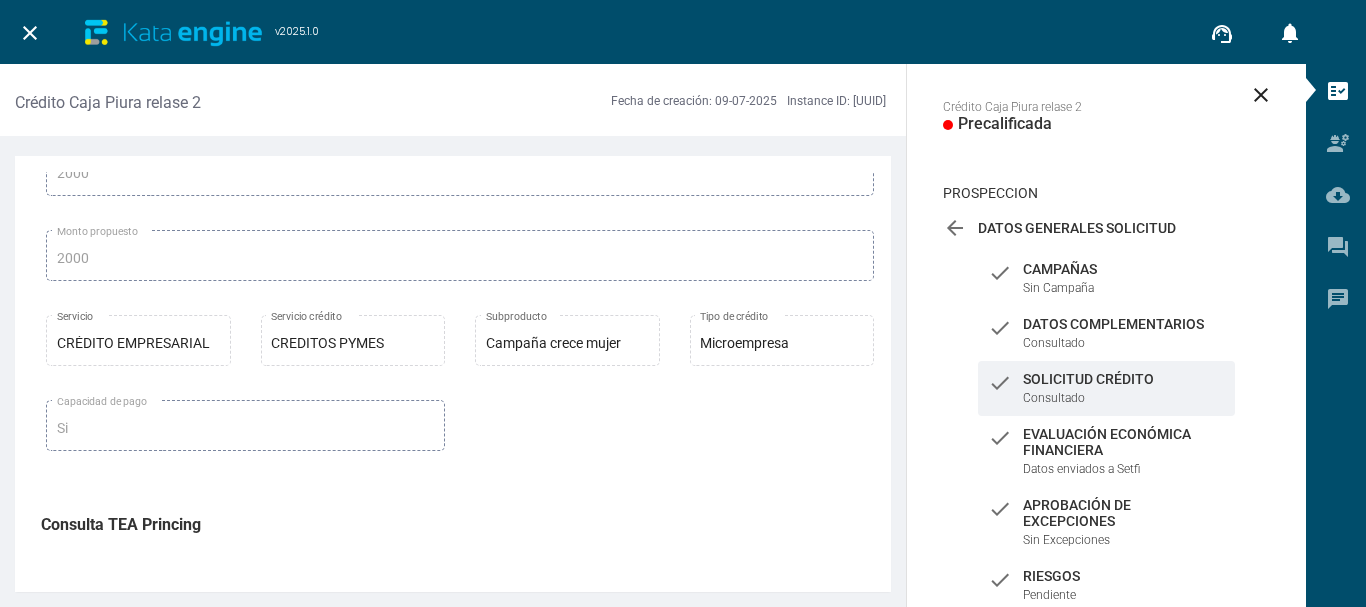 scroll, scrollTop: 300, scrollLeft: 0, axis: vertical 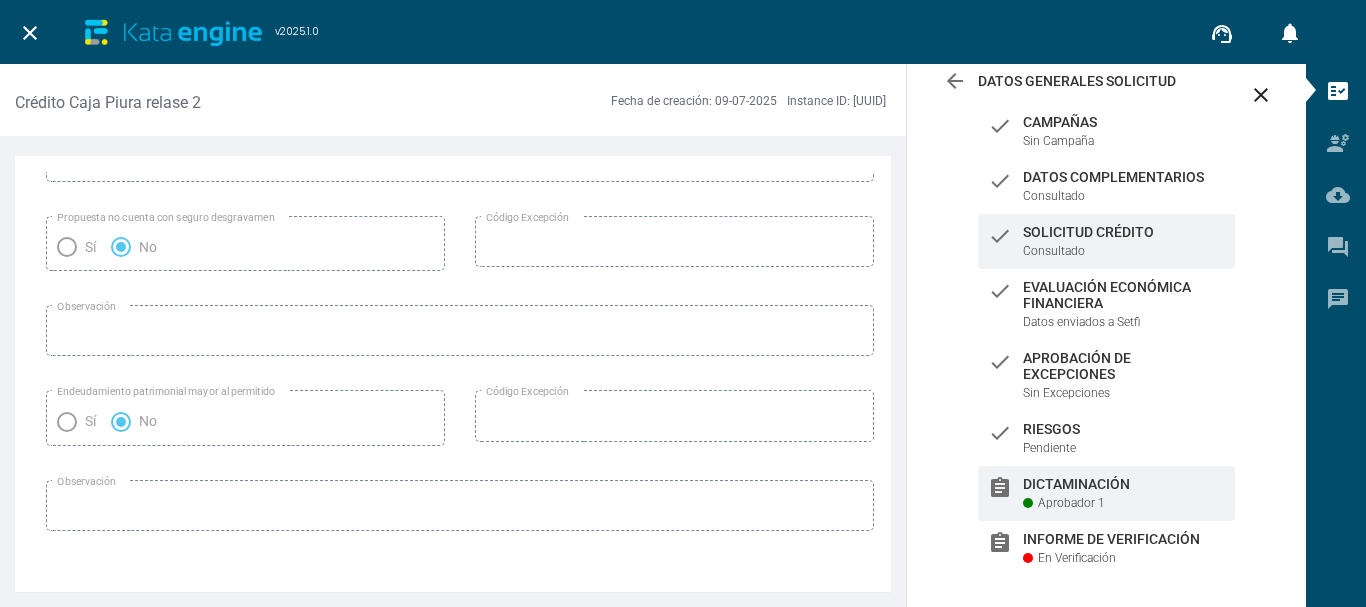 click on "Aprobador 1" at bounding box center [1071, 503] 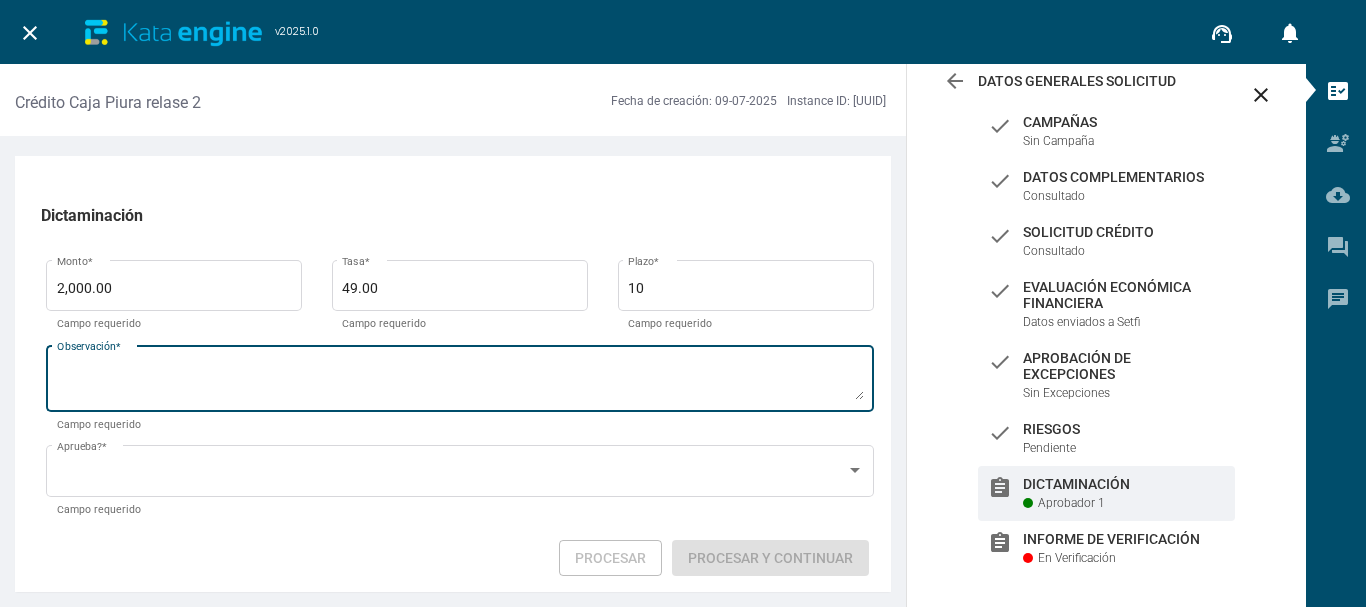 click on "Observación   *" at bounding box center [460, 382] 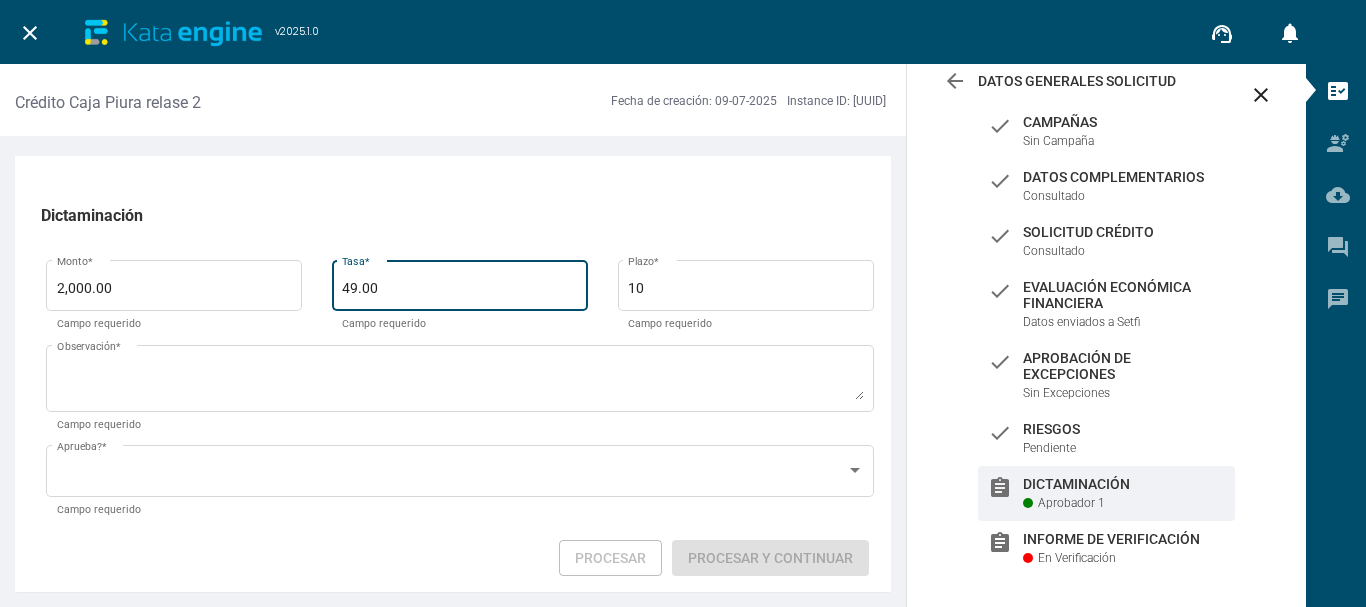 drag, startPoint x: 394, startPoint y: 285, endPoint x: 311, endPoint y: 283, distance: 83.02409 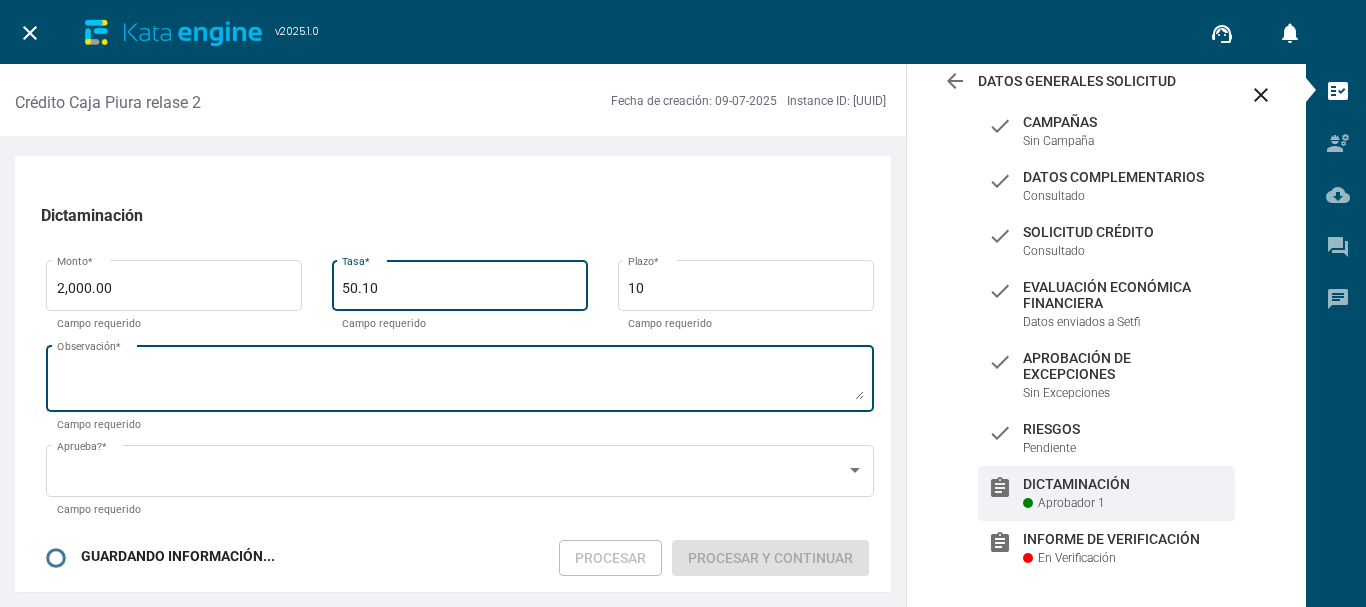 type on "50.10" 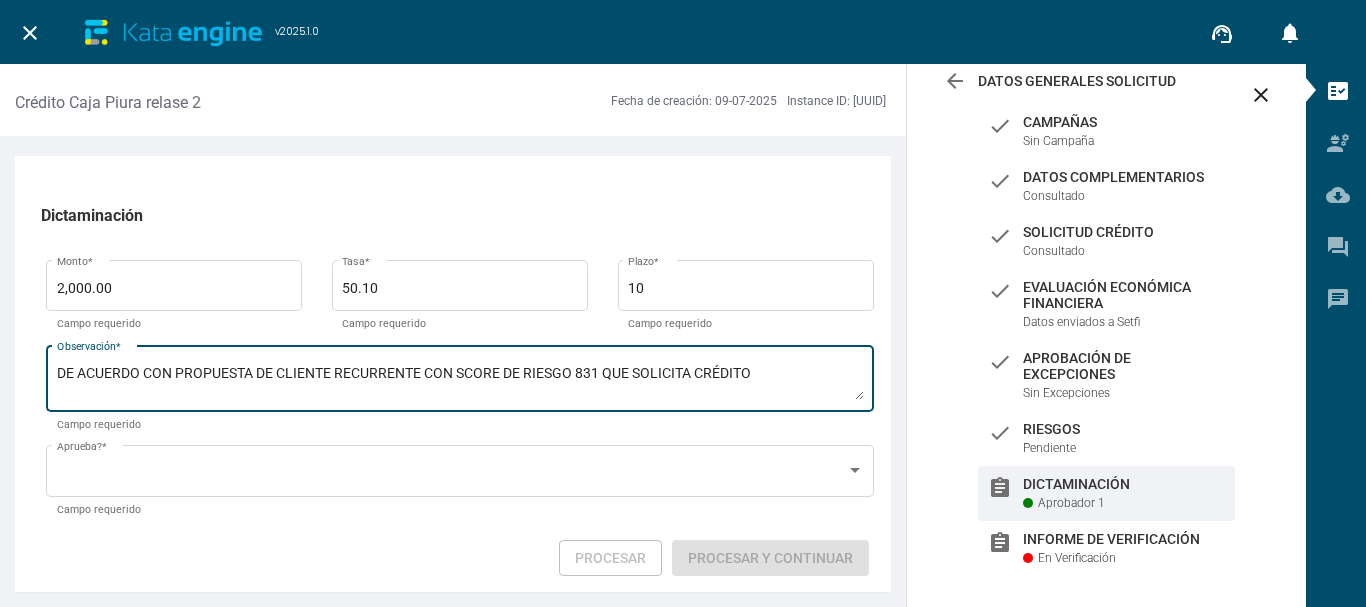 click on "DE ACUERDO CON PROPUESTA DE CLIENTE RECURRENTE CON SCORE DE RIESGO 831 QUE SOLICITA CRÉDITO" at bounding box center [460, 382] 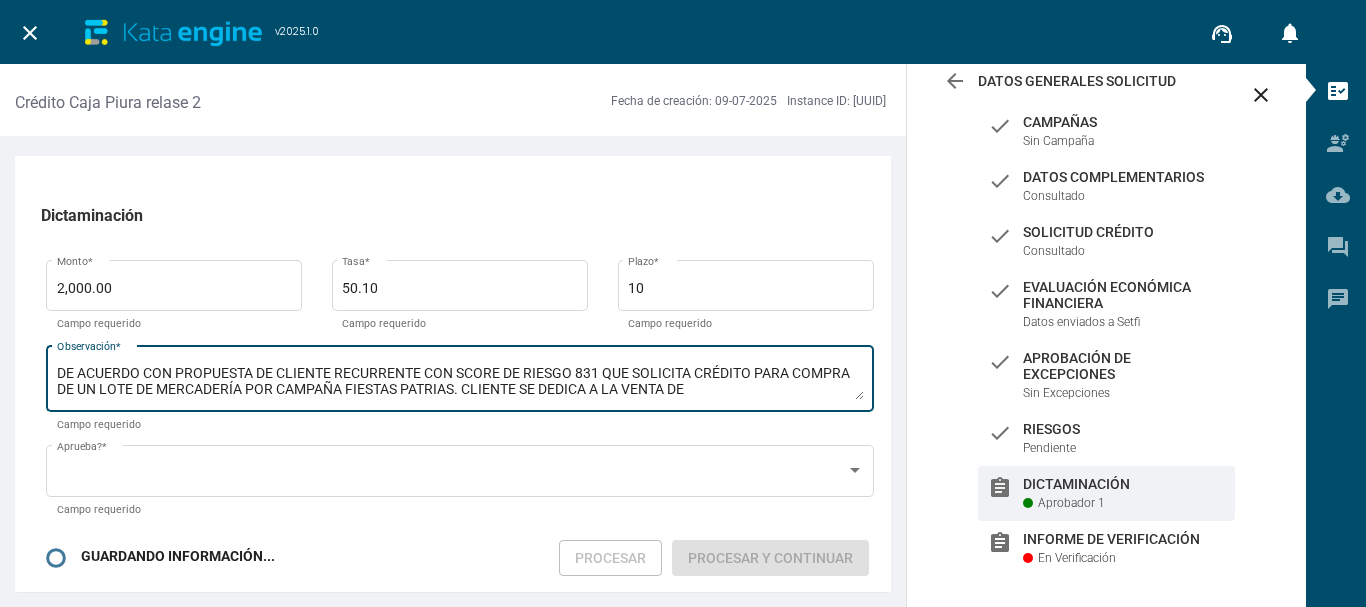 paste on "VENTA DE ROPA, PRODUCTOS DE BAZAR, BEBIDAS Y OTROS" 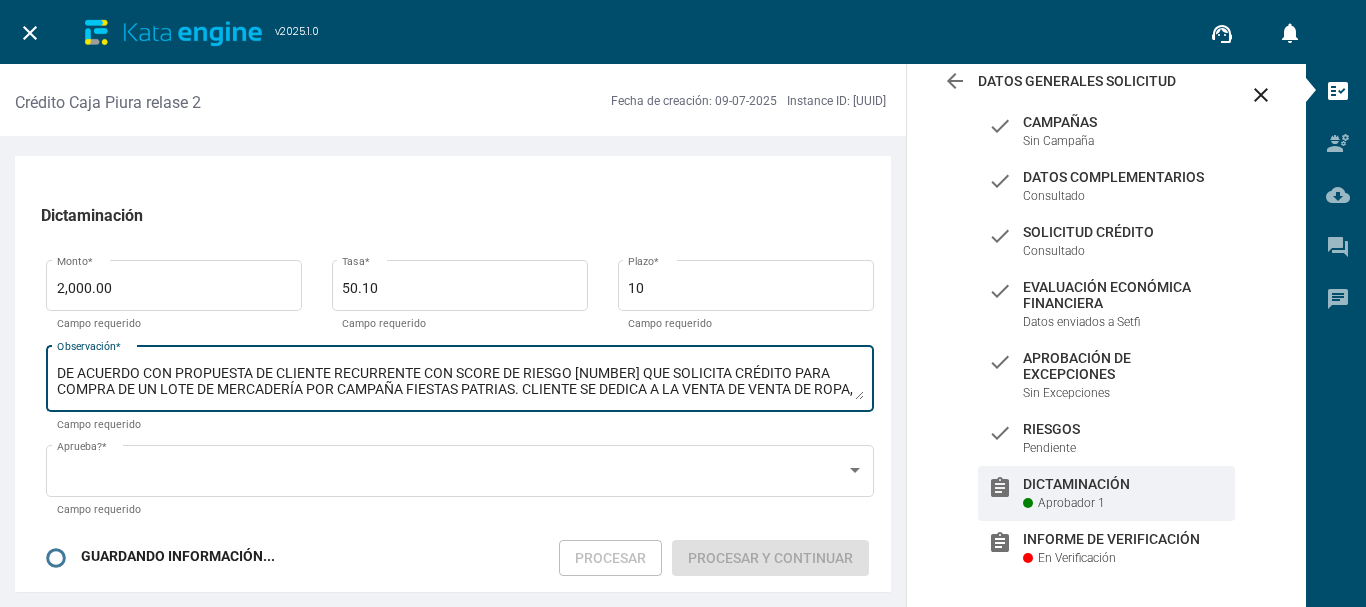 scroll, scrollTop: 14, scrollLeft: 0, axis: vertical 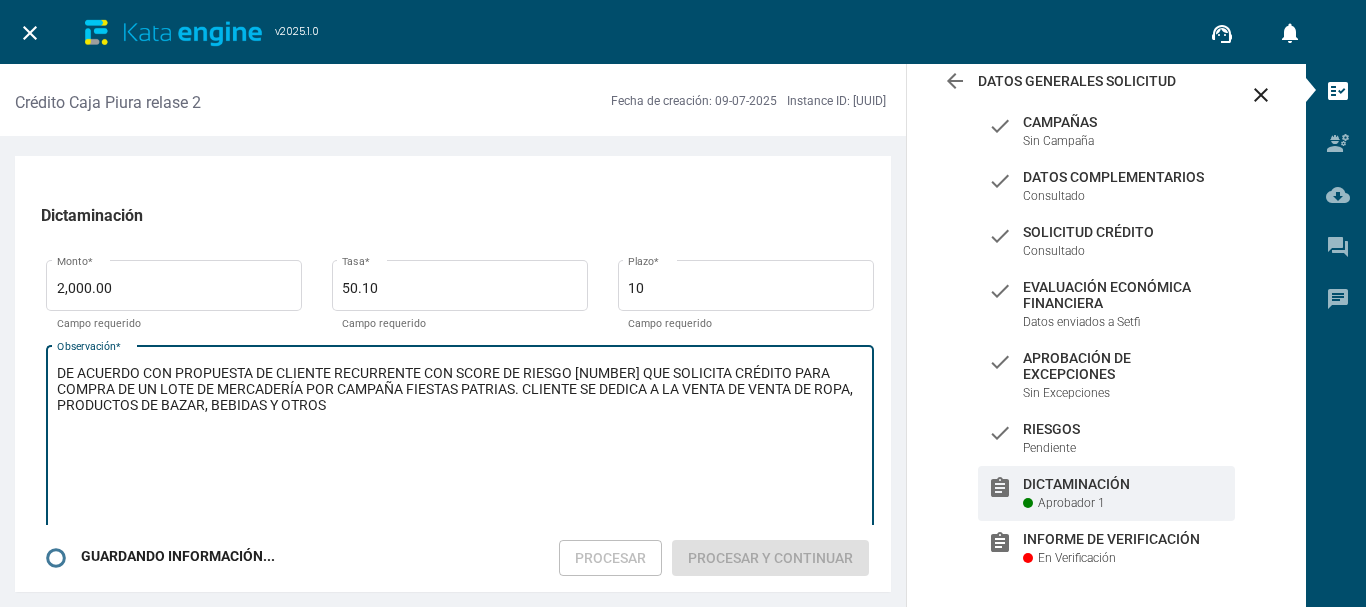 drag, startPoint x: 845, startPoint y: 394, endPoint x: 847, endPoint y: 530, distance: 136.01471 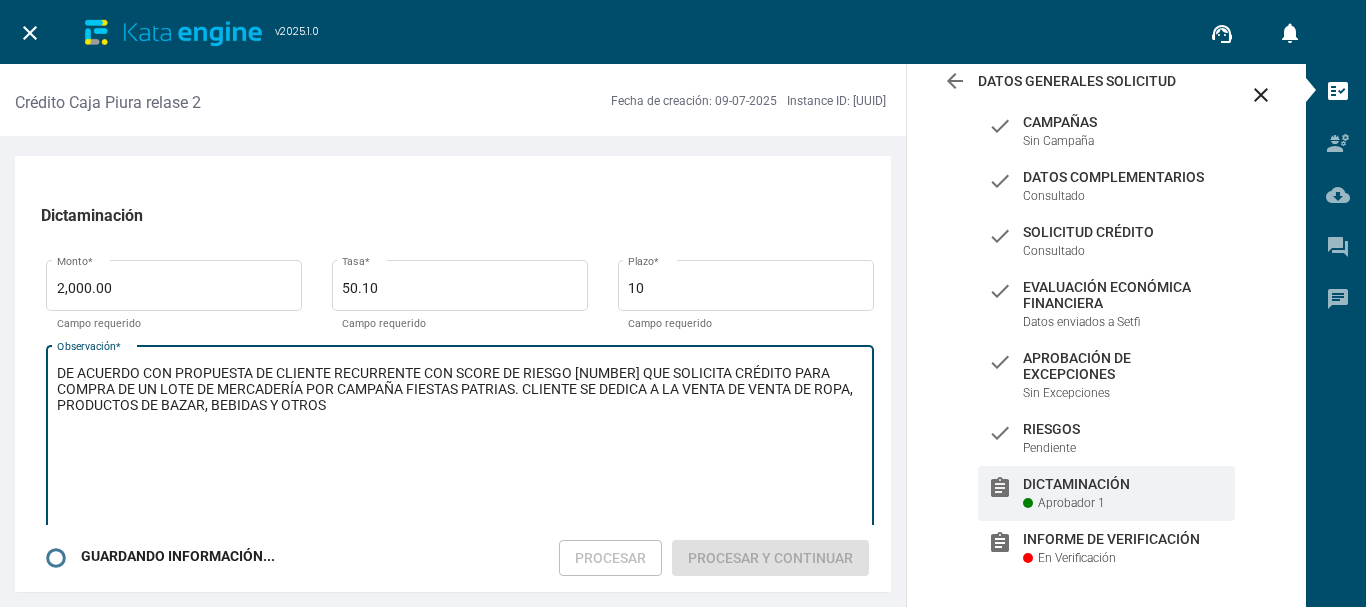 click on "Dictaminación [NUMBER]  mostrarmensaje   Sugerencia de negación  [PRICE]  Monto   *  Campo requerido
[PRICE]  Tasa   *  Campo requerido
[NUMBER]  Plazo   *  Campo requerido
DE ACUERDO CON PROPUESTA DE CLIENTE RECURRENTE CON SCORE DE RIESGO [NUMBER] QUE SOLICITA CRÉDITO PARA COMPRA DE UN LOTE DE MERCADERÍA POR CAMPAÑA FIESTAS PATRIAS. CLIENTE SE DEDICA A LA VENTA DE VENTA DE ROPA, PRODUCTOS DE BAZAR, BEBIDAS Y OTROS  Observación   *  Campo requerido
Aprueba?   *  Campo requerido
false   Sí   No  Existe Error  [UUID]  aprobadorAsignado   Mensaje Error   Numero Propuesta SOFIA   Estado Propuesta SOFIA   Fecha Gestión SOFIA   Monto Desembolsado SOFIA   idEstadoDt  false  Alerta   Error en servicio  Historial de acciones de aprobación Histórico de acciones Usuario  Rol de Usuario  Acción de Aprobación  Observaciones  Fecha Inicio  Fecha Fin   [USERNAME]   more_vert   Asesor de negocios   Aprobar propuesta   2025-07-09 [TIME]   2025-07-09 [TIME]  [NUMBER] - [NUMBER] [USERNAME] info" at bounding box center [460, 374] 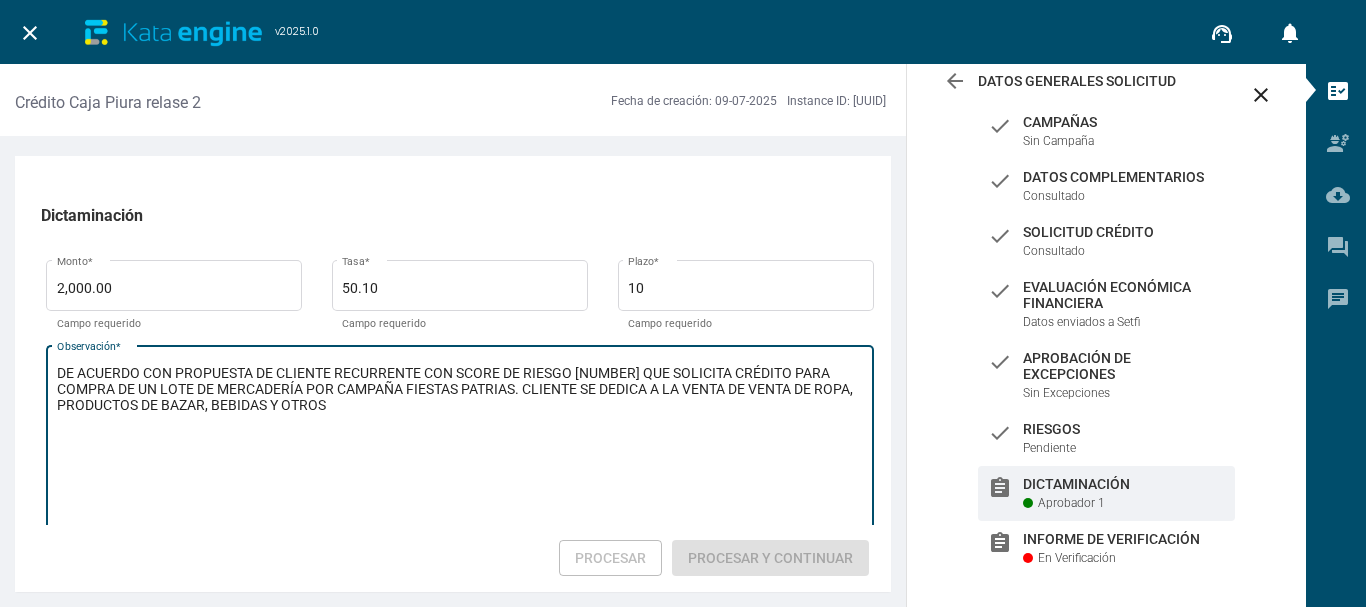 drag, startPoint x: 734, startPoint y: 394, endPoint x: 803, endPoint y: 394, distance: 69 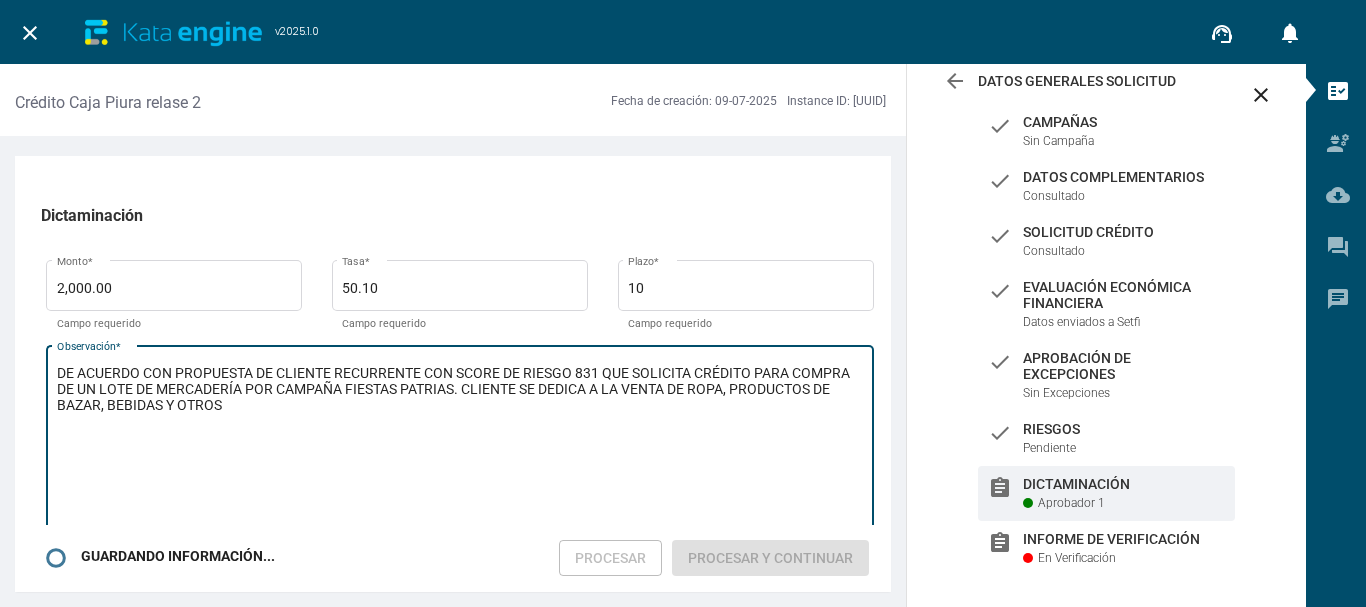 click on "DE ACUERDO CON PROPUESTA DE CLIENTE RECURRENTE CON SCORE DE RIESGO 831 QUE SOLICITA CRÉDITO PARA COMPRA DE UN LOTE DE MERCADERÍA POR CAMPAÑA FIESTAS PATRIAS. CLIENTE SE DEDICA A LA VENTA DE ROPA, PRODUCTOS DE BAZAR, BEBIDAS Y OTROS" at bounding box center (460, 449) 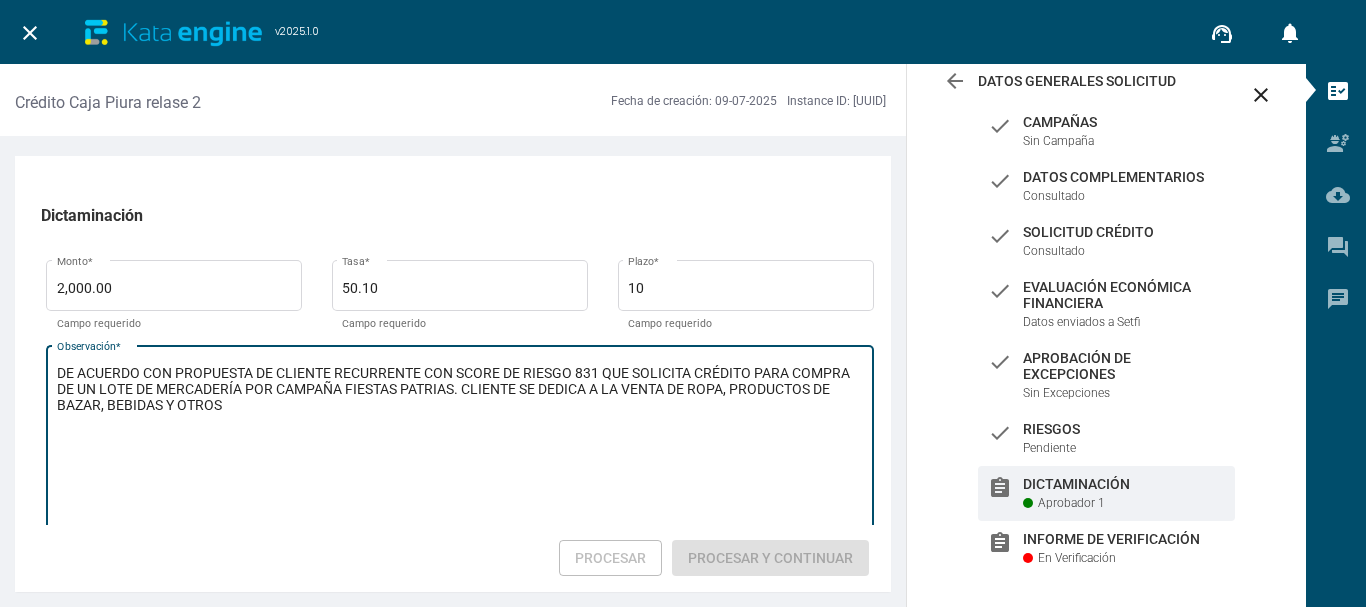 click on "DE ACUERDO CON PROPUESTA DE CLIENTE RECURRENTE CON SCORE DE RIESGO 831 QUE SOLICITA CRÉDITO PARA COMPRA DE UN LOTE DE MERCADERÍA POR CAMPAÑA FIESTAS PATRIAS. CLIENTE SE DEDICA A LA VENTA DE ROPA, PRODUCTOS DE BAZAR, BEBIDAS Y OTROS" at bounding box center (460, 449) 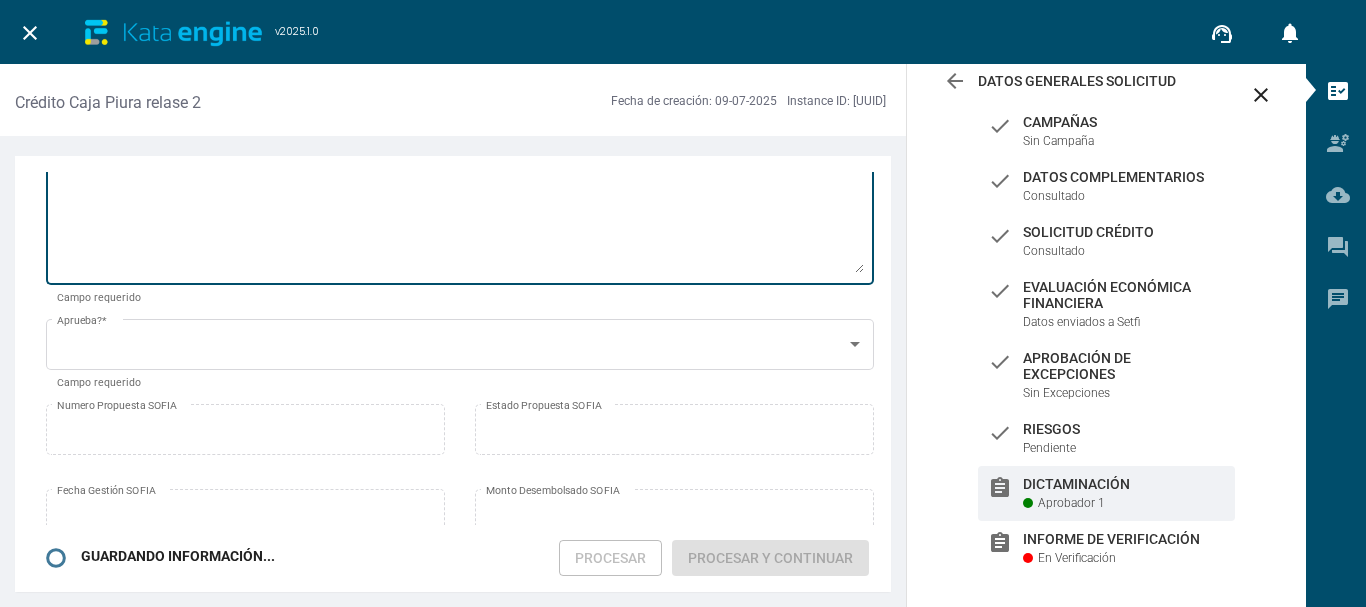 scroll, scrollTop: 400, scrollLeft: 0, axis: vertical 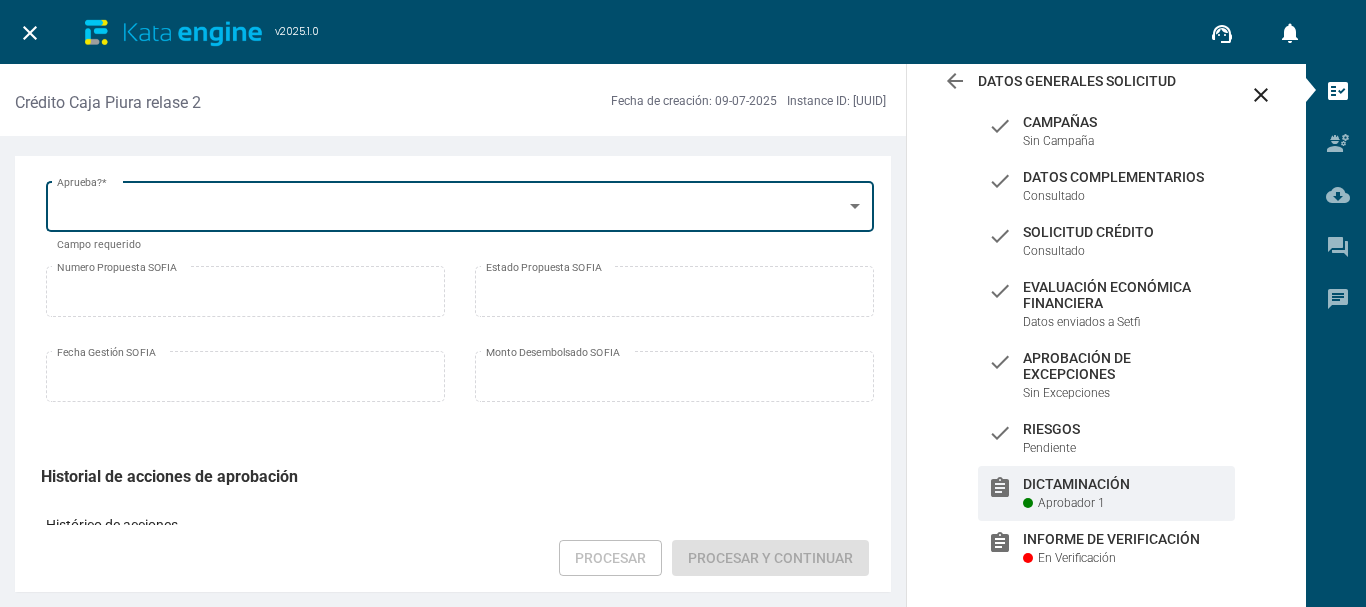 type on "DE ACUERDO CON PROPUESTA DE CLIENTE RECURRENTE CON SCORE DE RIESGO 831 QUE SOLICITA CRÉDITO PARA COMPRA DE UN LOTE DE MERCADERÍA POR CAMPAÑA FIESTAS PATRIAS. CLIENTE SE DEDICA A LA VENTA DE ROPA, PRODUCTOS DE BAZAR, BEBIDAS Y OTROS. PRODUCTO CRECE MUJER. REALIZAR SEGUIMIENTO AL PAGO PUNTUAL." 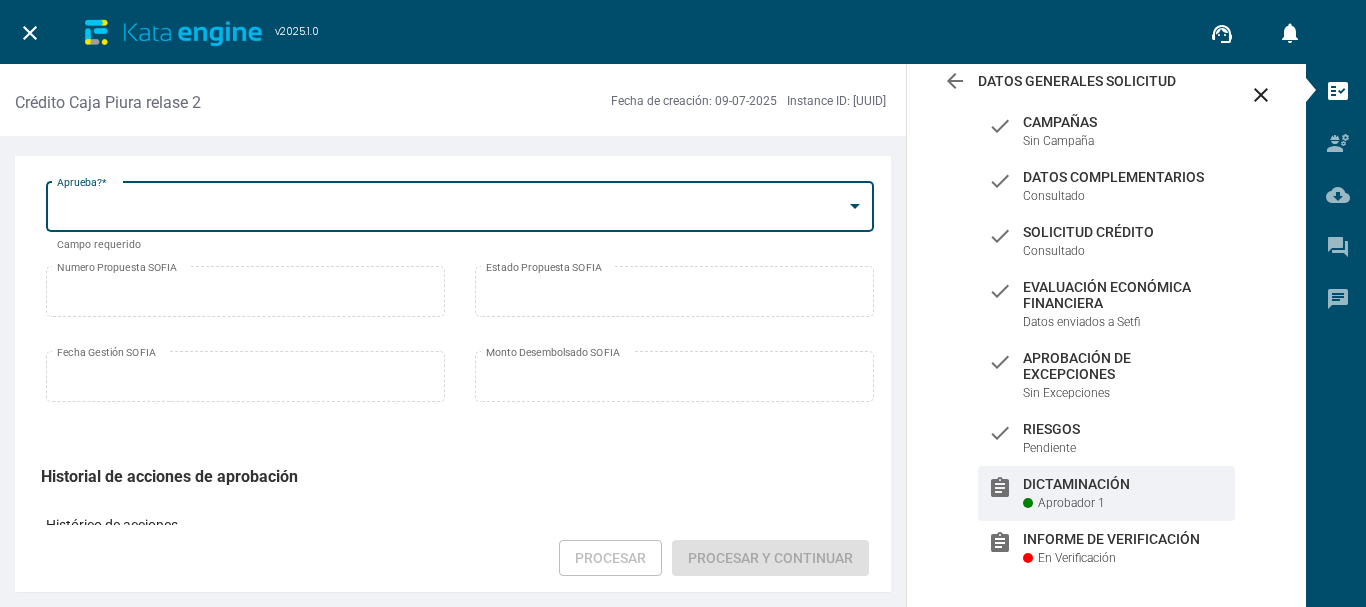 click at bounding box center [451, 210] 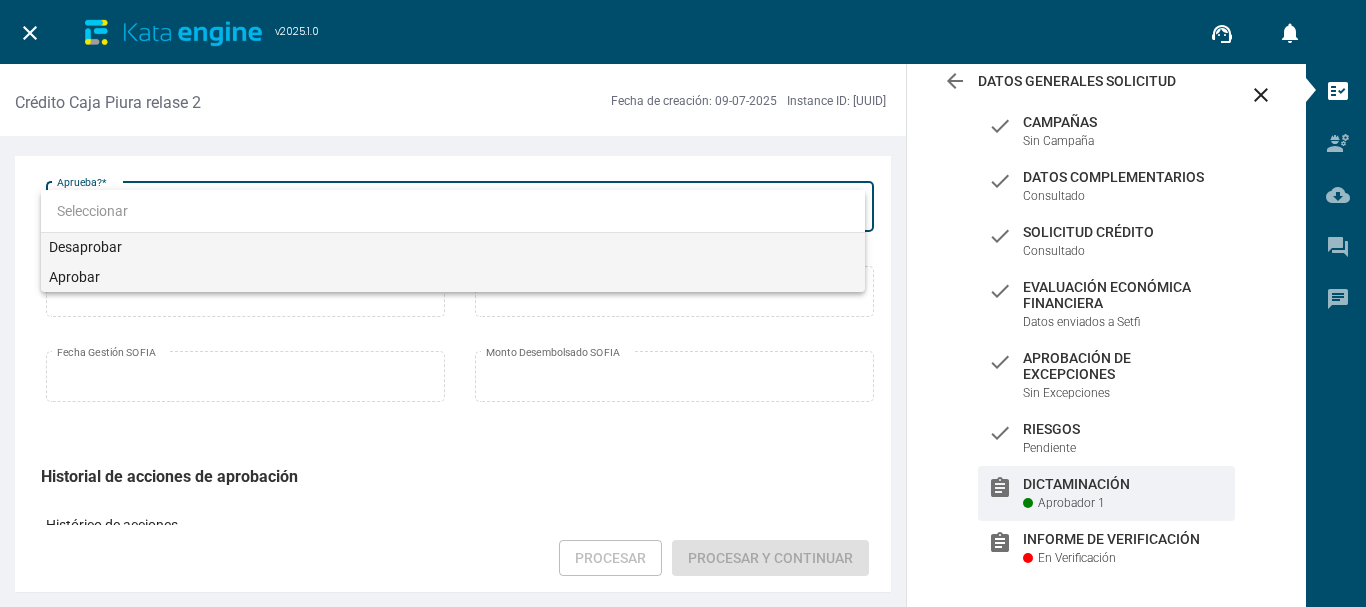 click on "Aprobar" at bounding box center (453, 277) 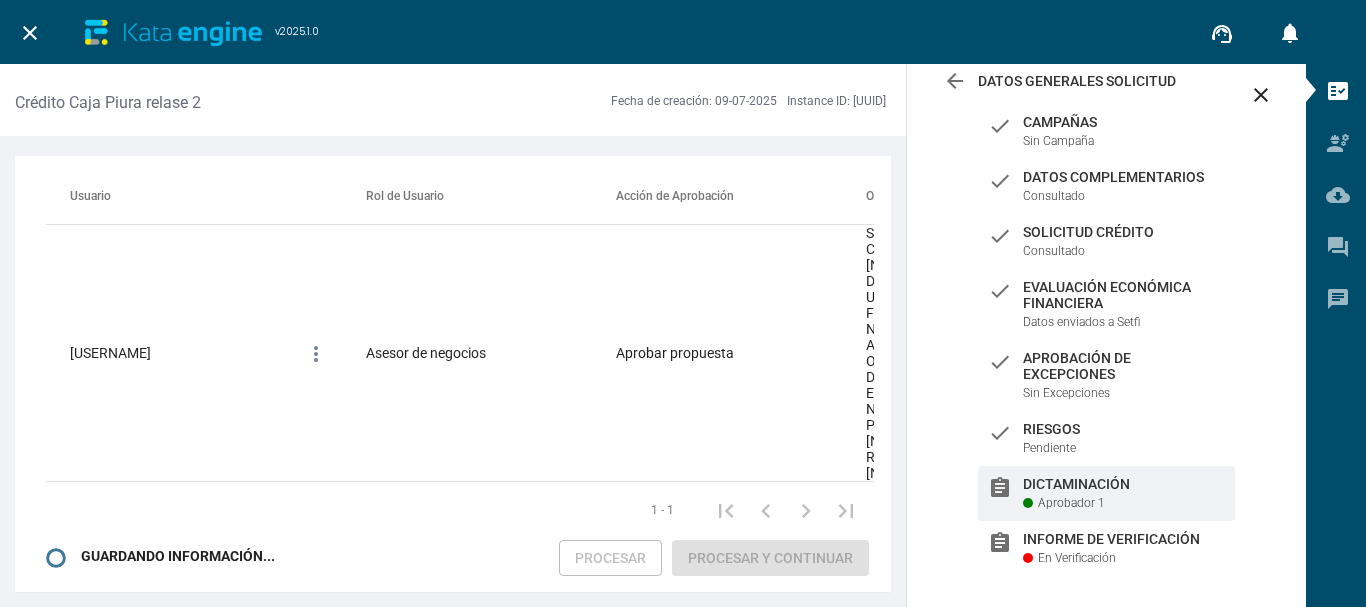 scroll, scrollTop: 896, scrollLeft: 0, axis: vertical 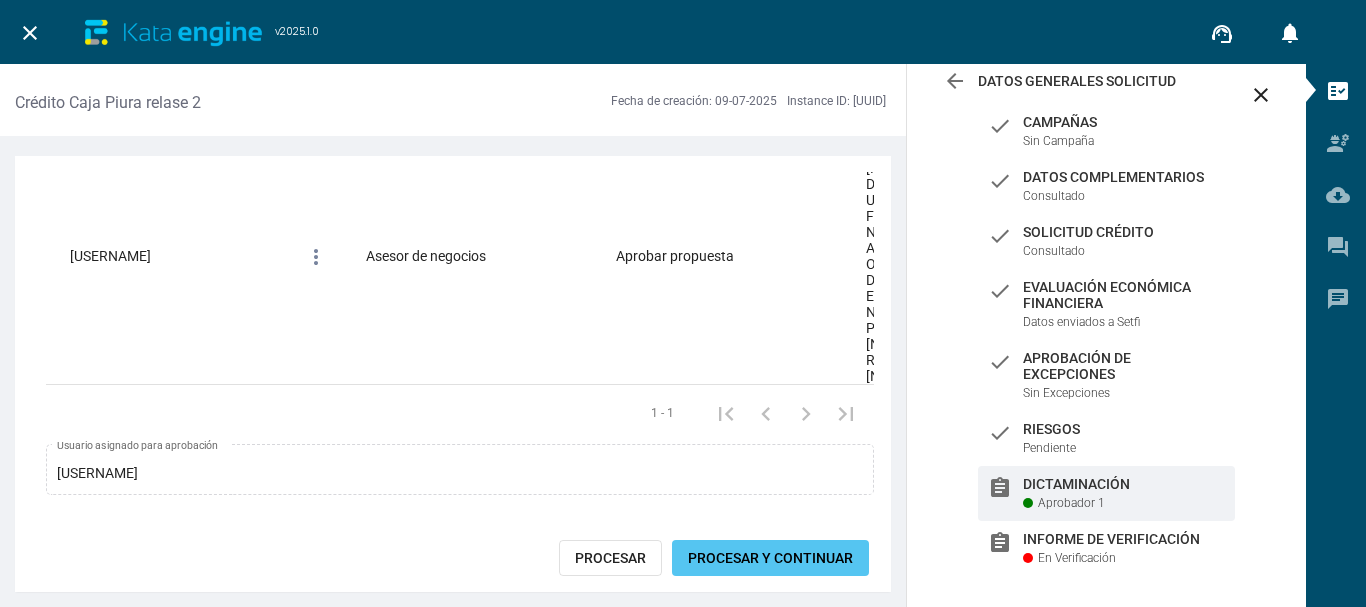 click on "Procesar y Continuar" at bounding box center (770, 558) 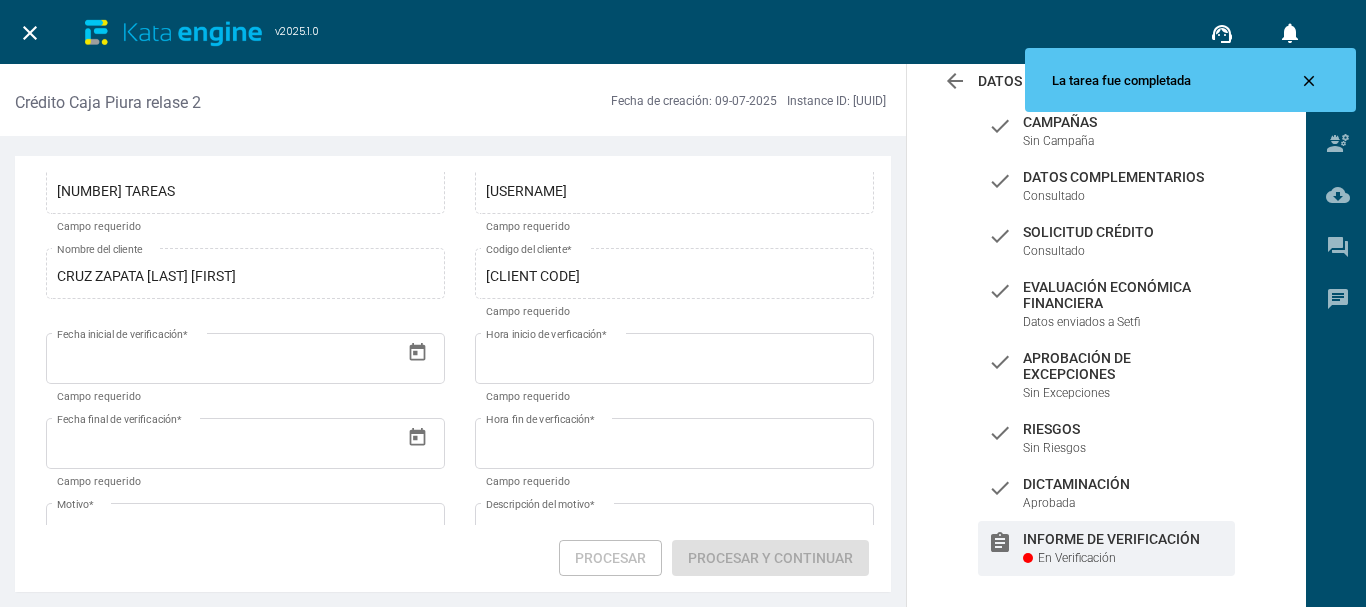 scroll, scrollTop: 200, scrollLeft: 0, axis: vertical 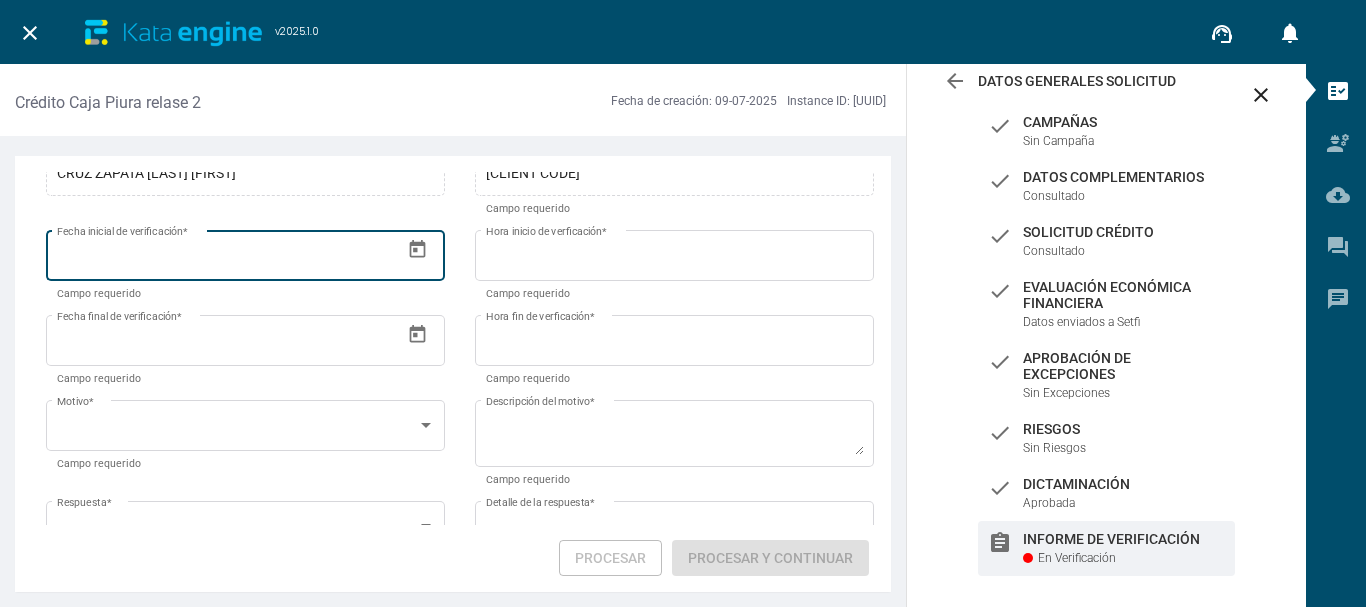 click at bounding box center (417, 249) 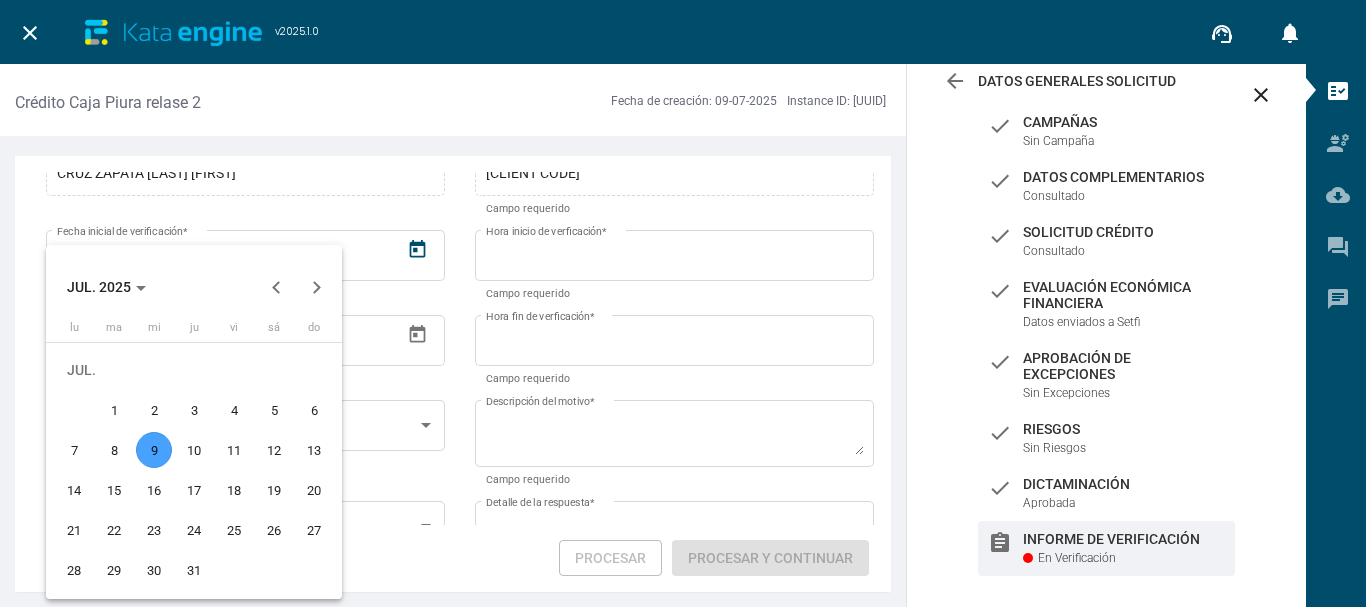 click on "9" at bounding box center [154, 450] 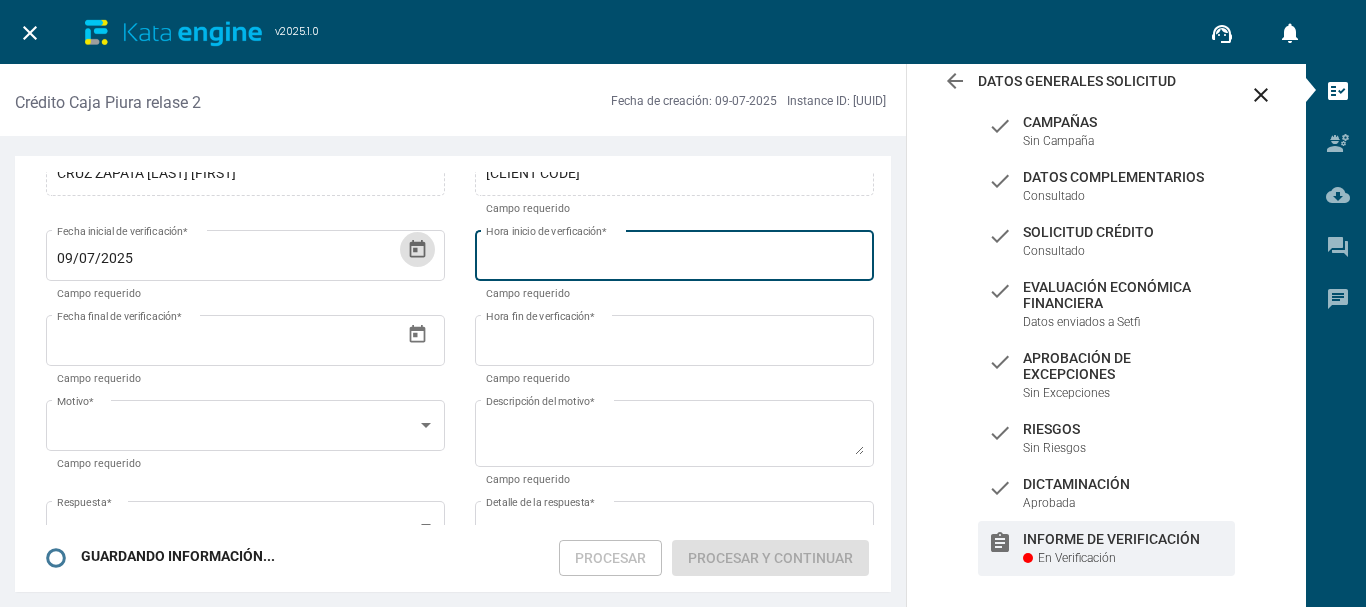 click on "Hora inicio de verficación   *" at bounding box center [675, 253] 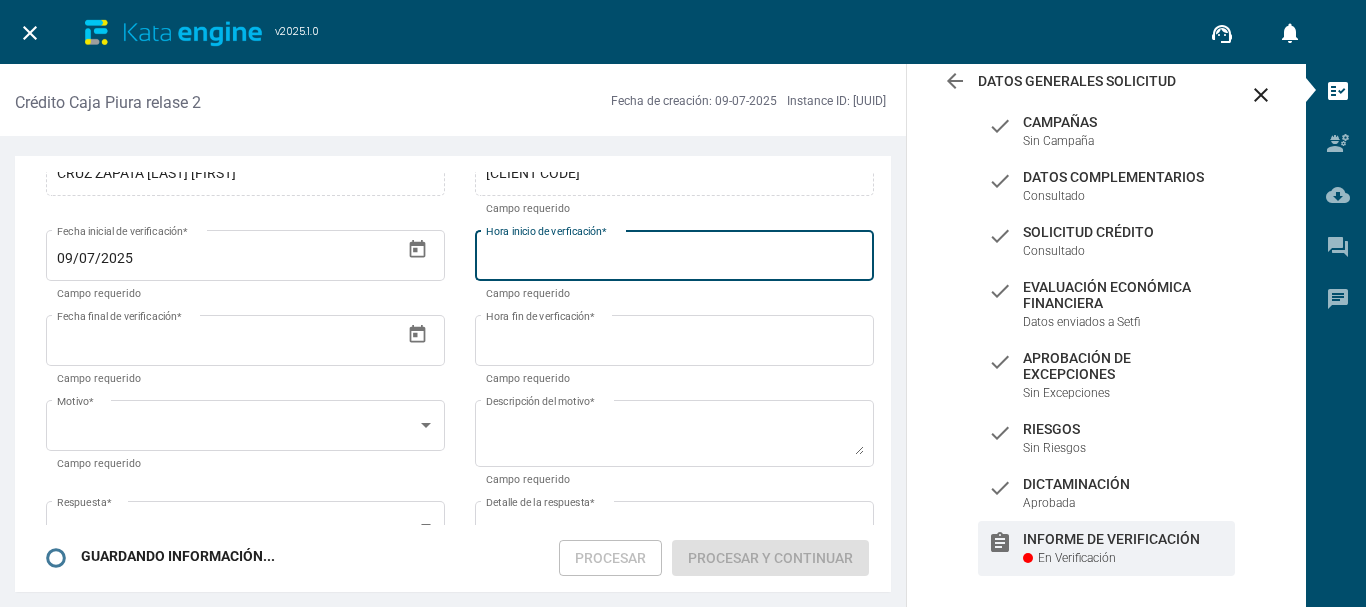 click on "Hora inicio de verficación   *" at bounding box center [675, 259] 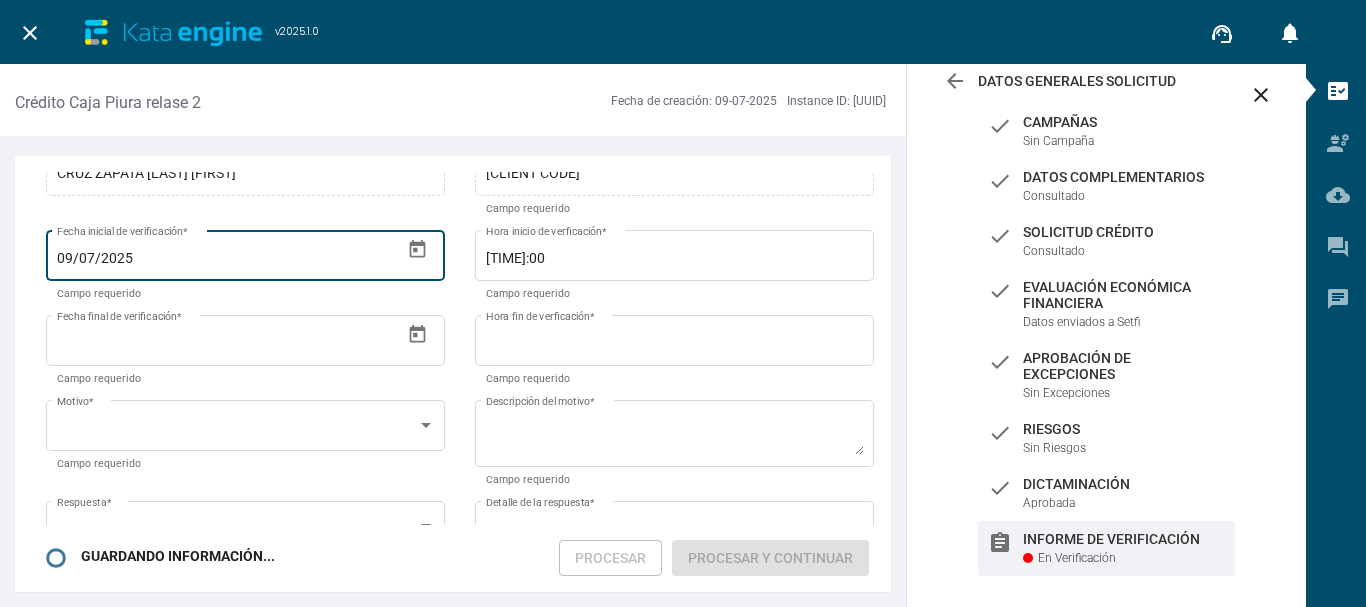 drag, startPoint x: 577, startPoint y: 249, endPoint x: 434, endPoint y: 240, distance: 143.28294 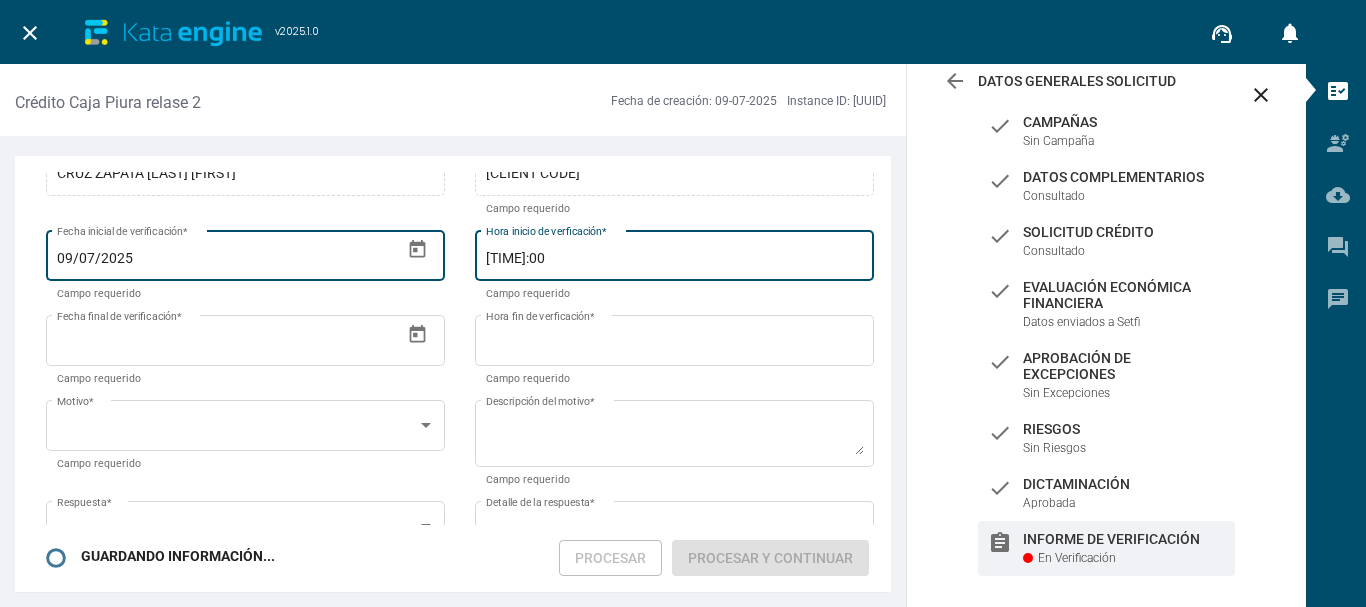 drag, startPoint x: 557, startPoint y: 258, endPoint x: 397, endPoint y: 252, distance: 160.11246 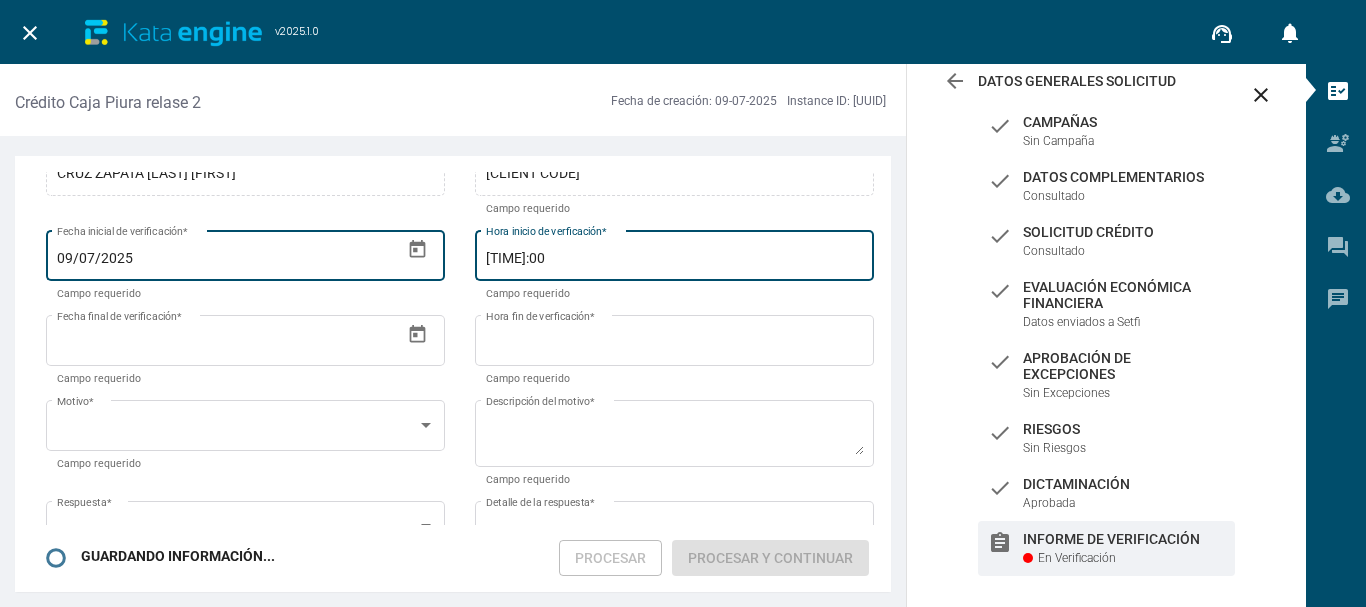 click on "[DATE] Fecha inicial de verificación * Campo requerido
[TIME] Hora inicio de verficación * Campo requerido" at bounding box center [460, 268] 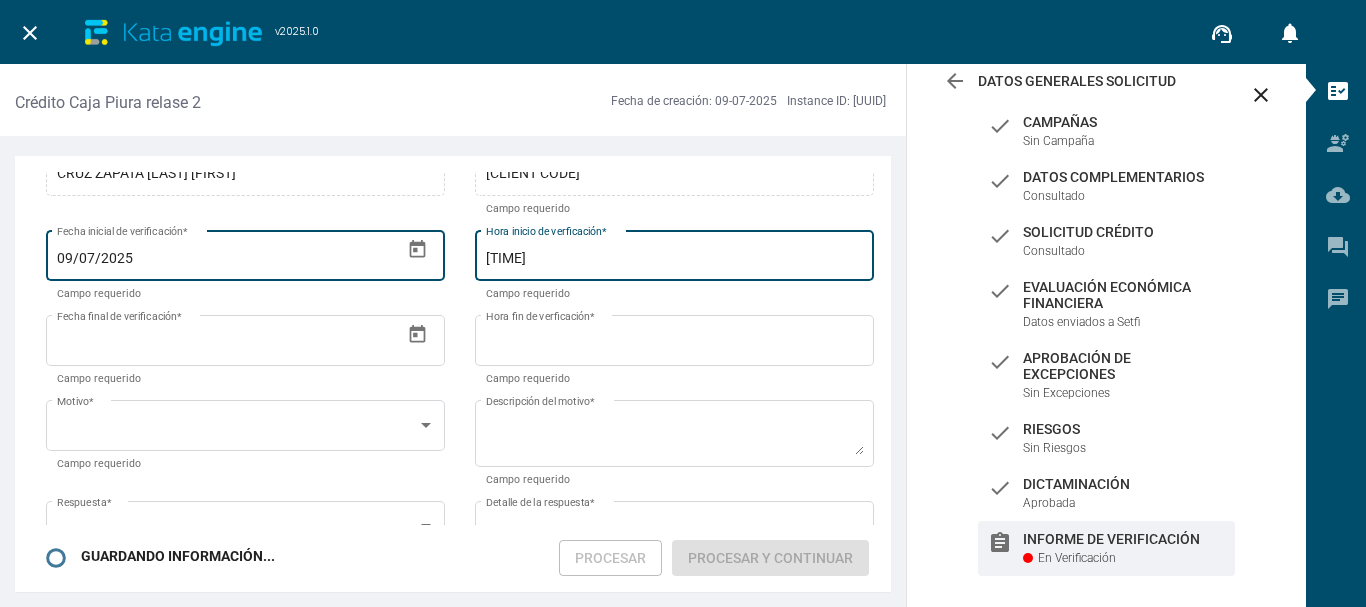 type on "[TIME]" 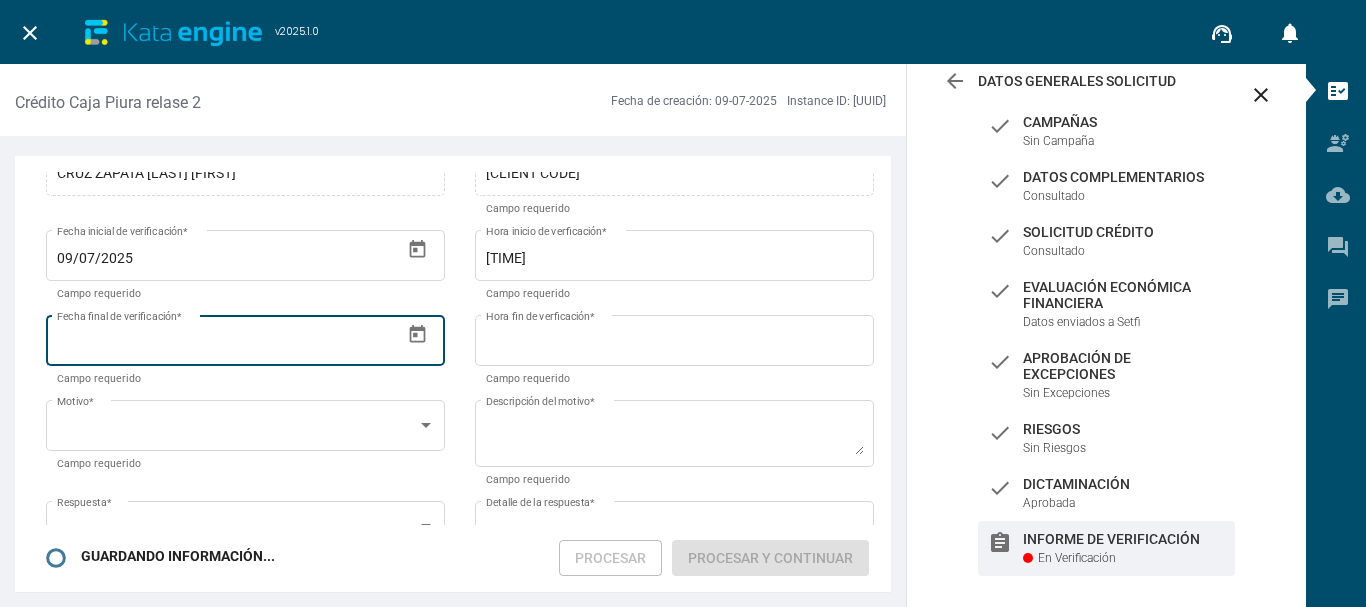 click at bounding box center (417, 334) 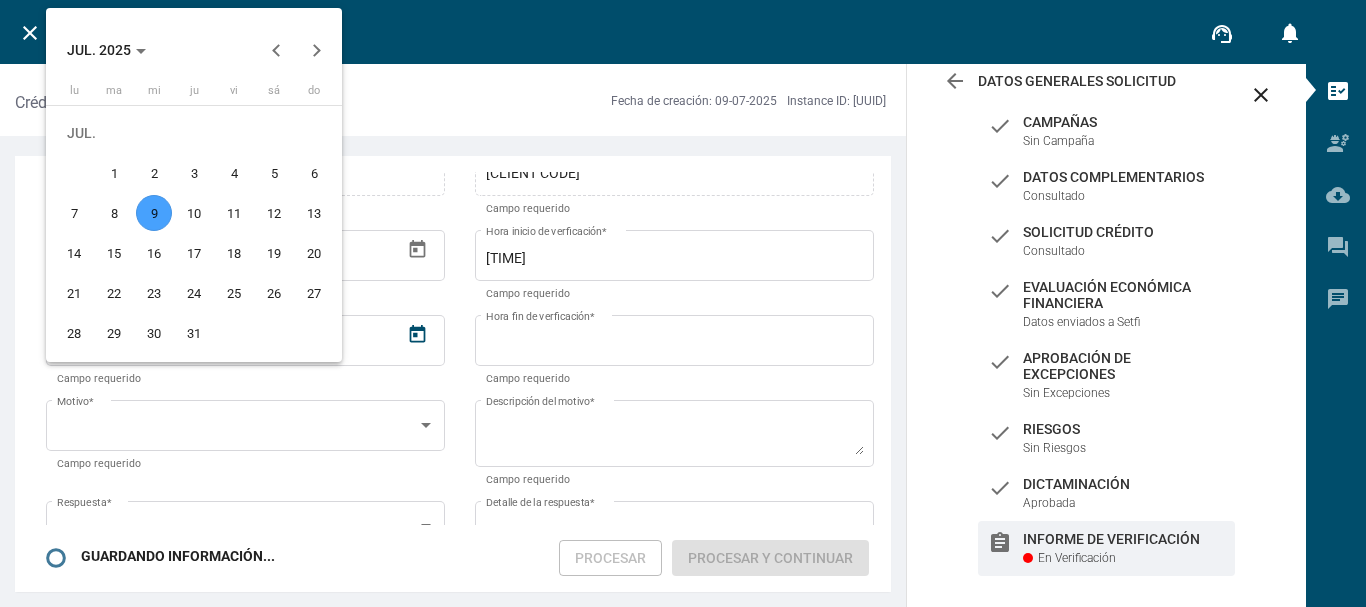 click on "9" at bounding box center [154, 213] 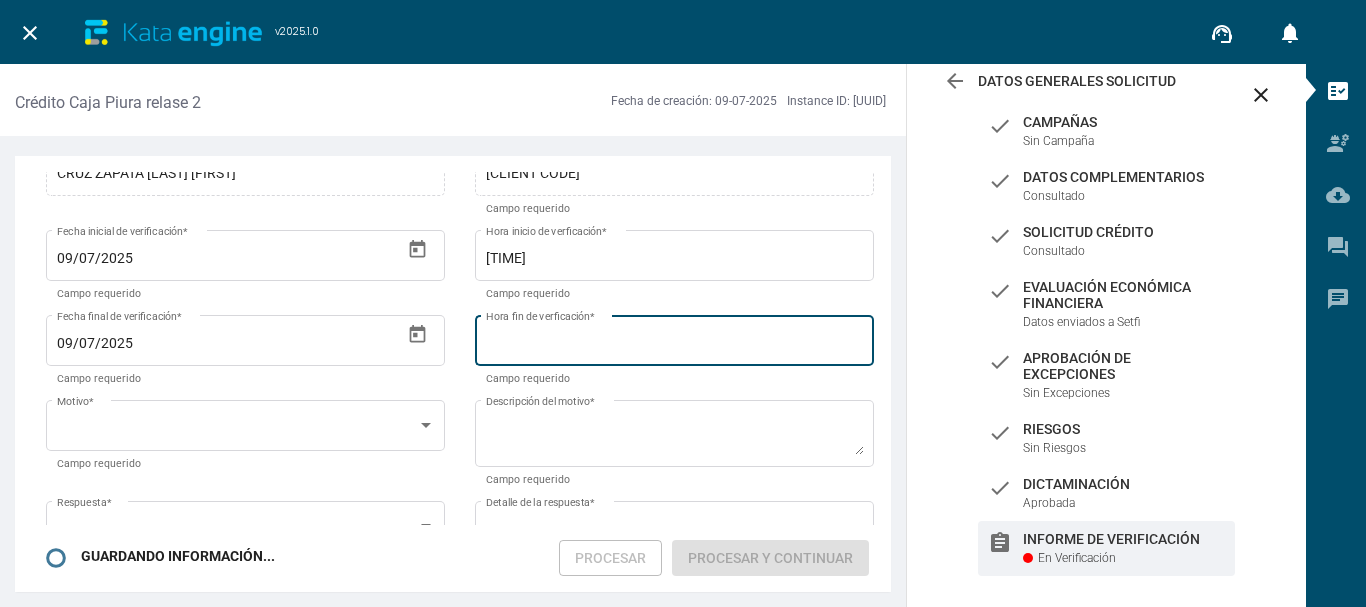 click on "Hora fin de verficación   *" at bounding box center [675, 338] 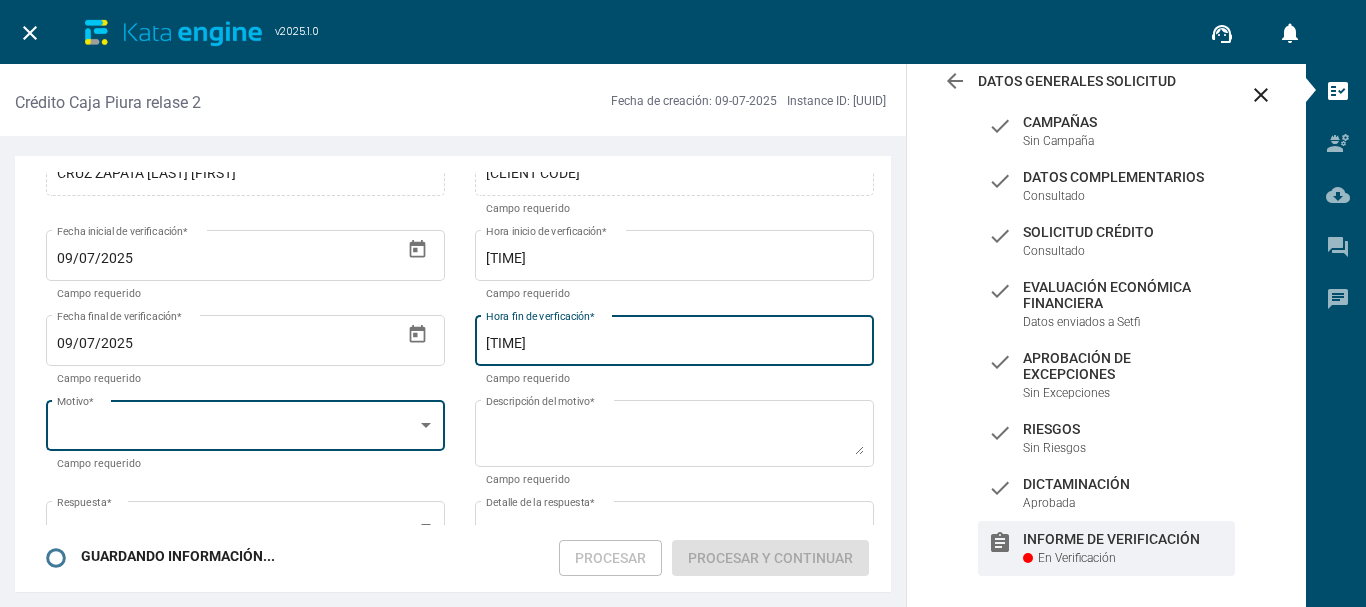 type on "[TIME]" 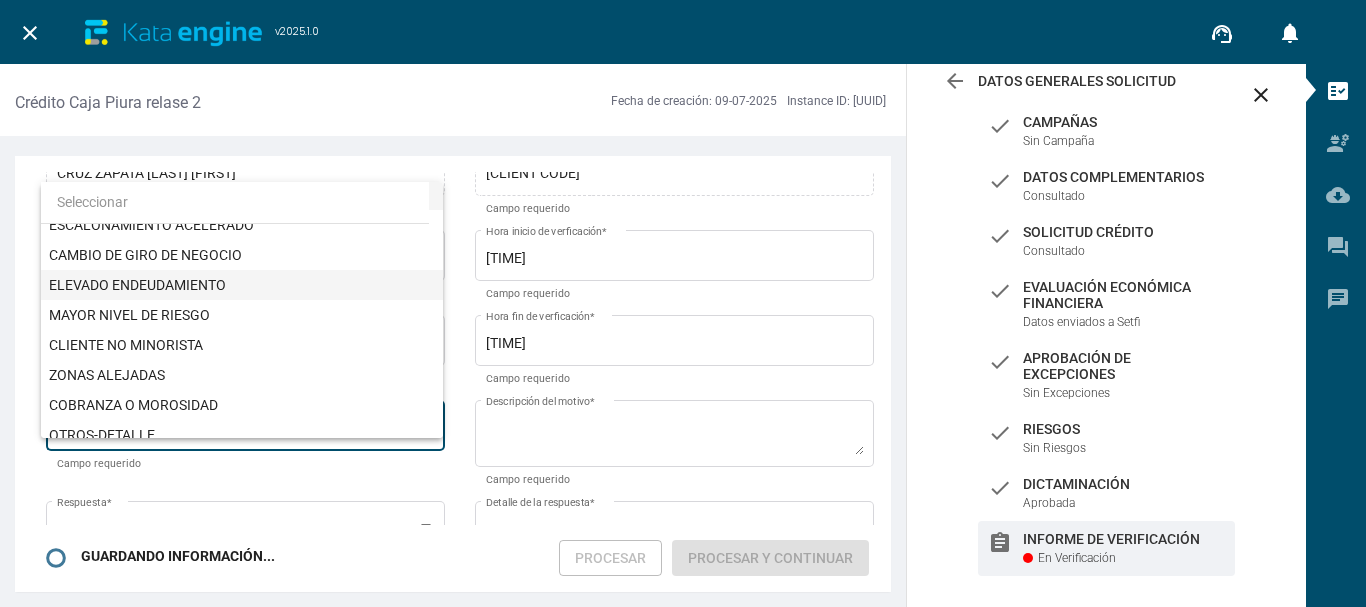 scroll, scrollTop: 56, scrollLeft: 0, axis: vertical 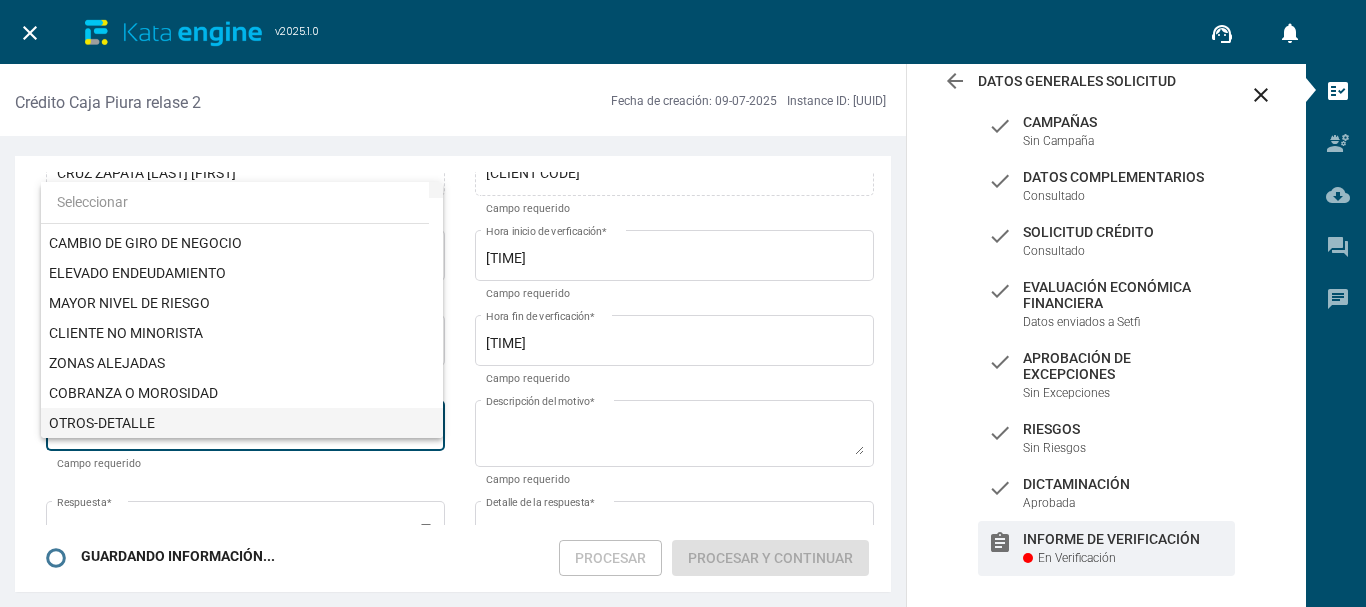 click on "OTROS-DETALLE" at bounding box center (242, 423) 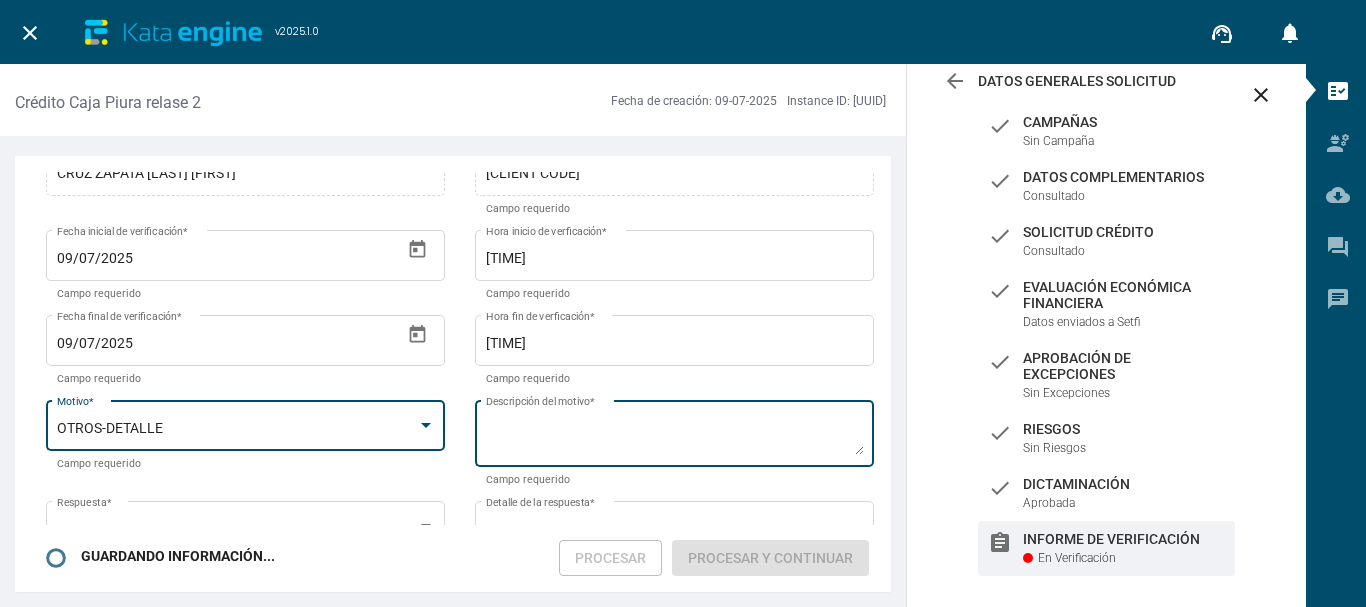 click on "Descripción del motivo   *" at bounding box center (675, 437) 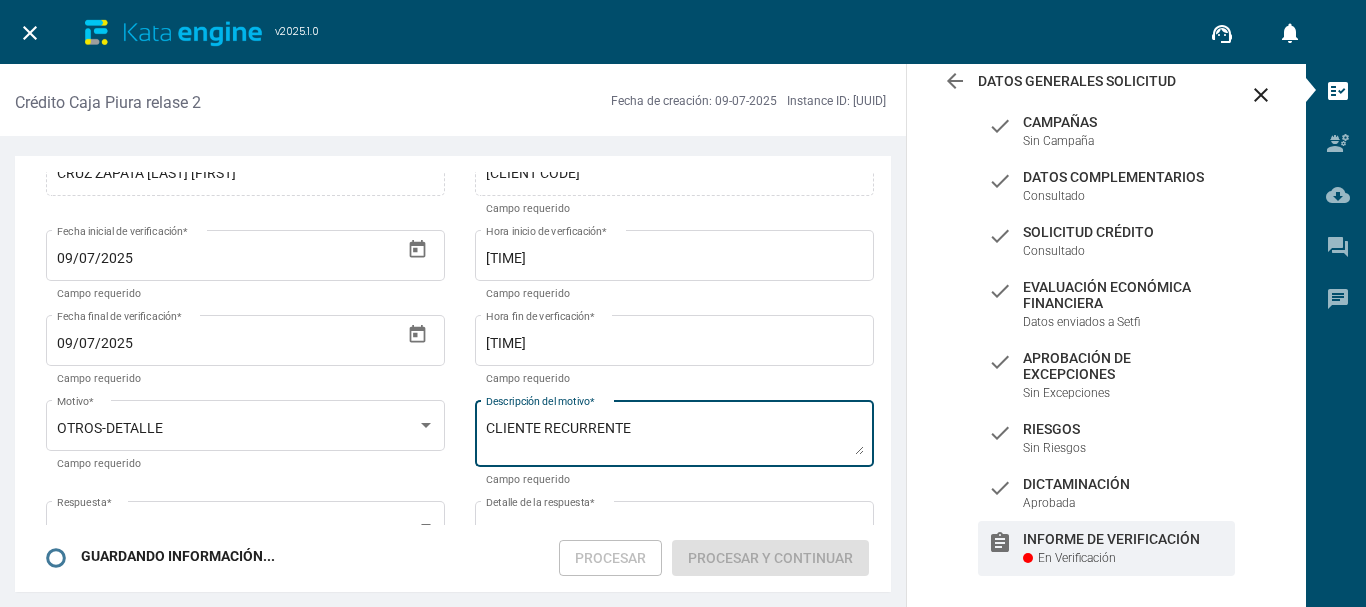 type on "CLIENTE RECURRENTE" 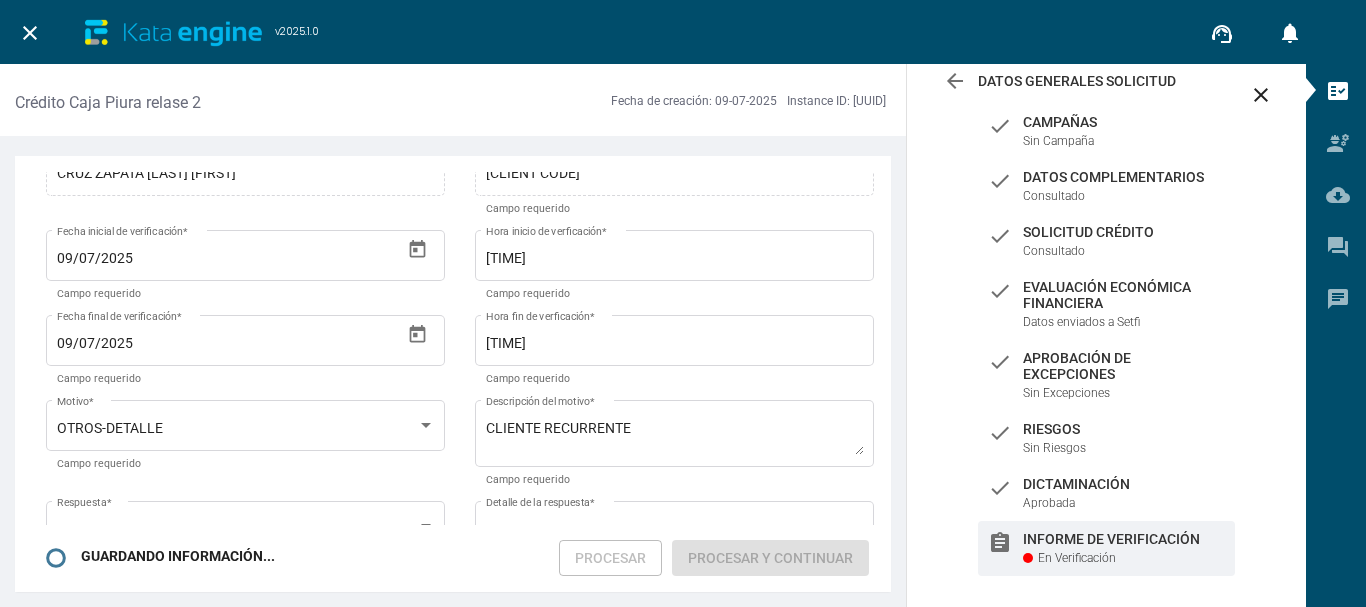 click on "INFORME DE VERIFICACIÓN [NUMBER] Nro de propuesta * Campo requerido
[USERNAME] Usuario Forcar * Campo requerido
CRUZ ZAPATA [LAST] YENI Nombre del cliente [CLIENT CODE] Codigo del cliente * Campo requerido
[DATE] Fecha inicial de verificación * Campo requerido
[TIME] Hora inicio de verficación * Campo requerido
[DATE] Fecha final de verificación * Campo requerido
[TIME] Hora fin de verficación * Campo requerido
OTROS-DETALLE Motivo * Campo requerido
CLIENTE RECURRENTE Descripción del motivo * Campo requerido
Respuesta * Campo requerido
Detalle de la respuesta * Campo requerido
Total de horas   Sí   No Verificado  false   Sí   No  errorEnProceso   Resultado Verificación  GUARDANDO INFORMACIÓN...  Procesar  Procesar y Continuar" at bounding box center (460, 374) 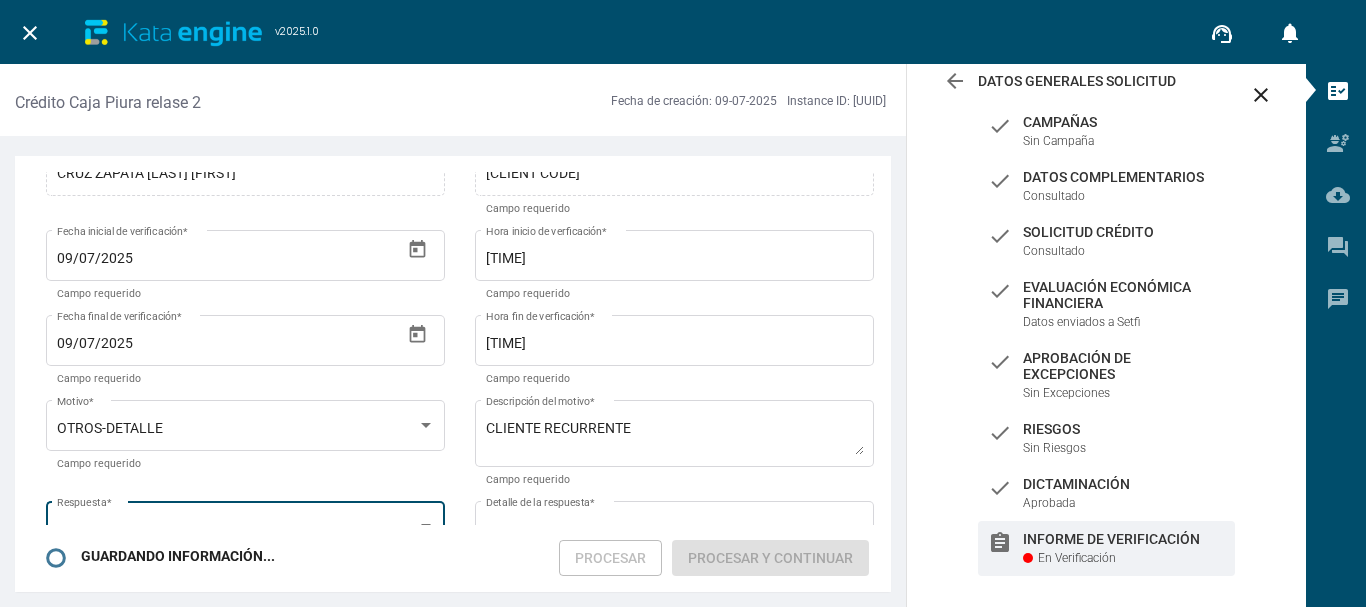 click on "Respuesta   *" at bounding box center [246, 524] 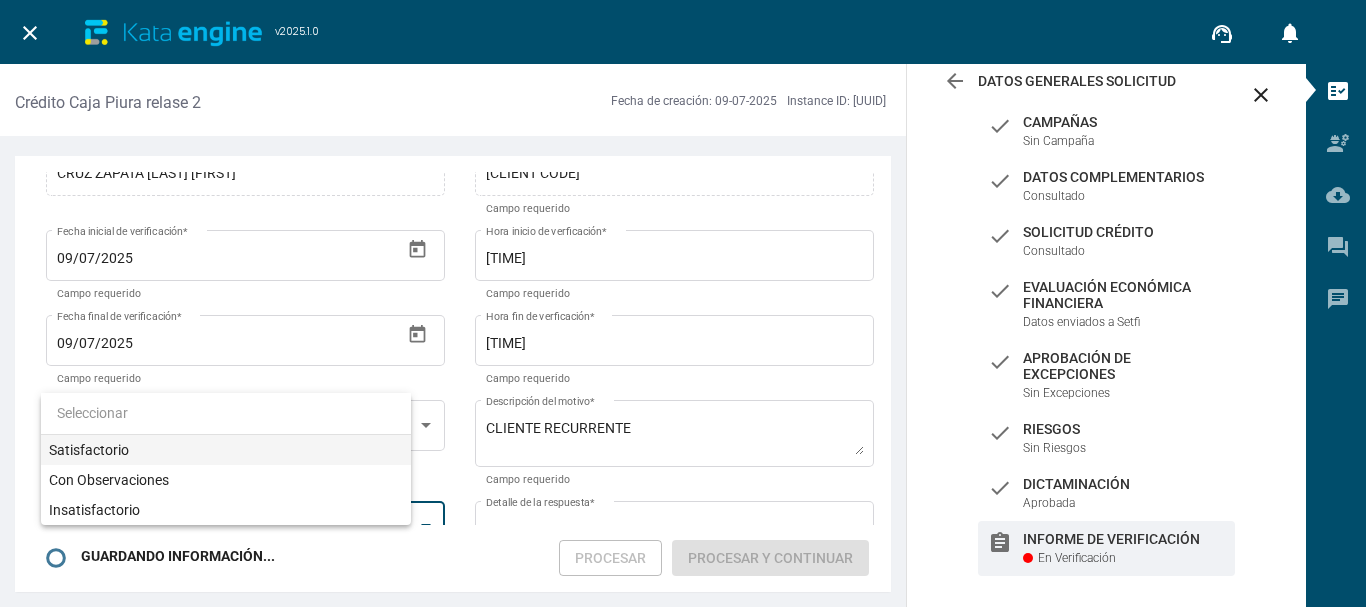 scroll, scrollTop: 214, scrollLeft: 0, axis: vertical 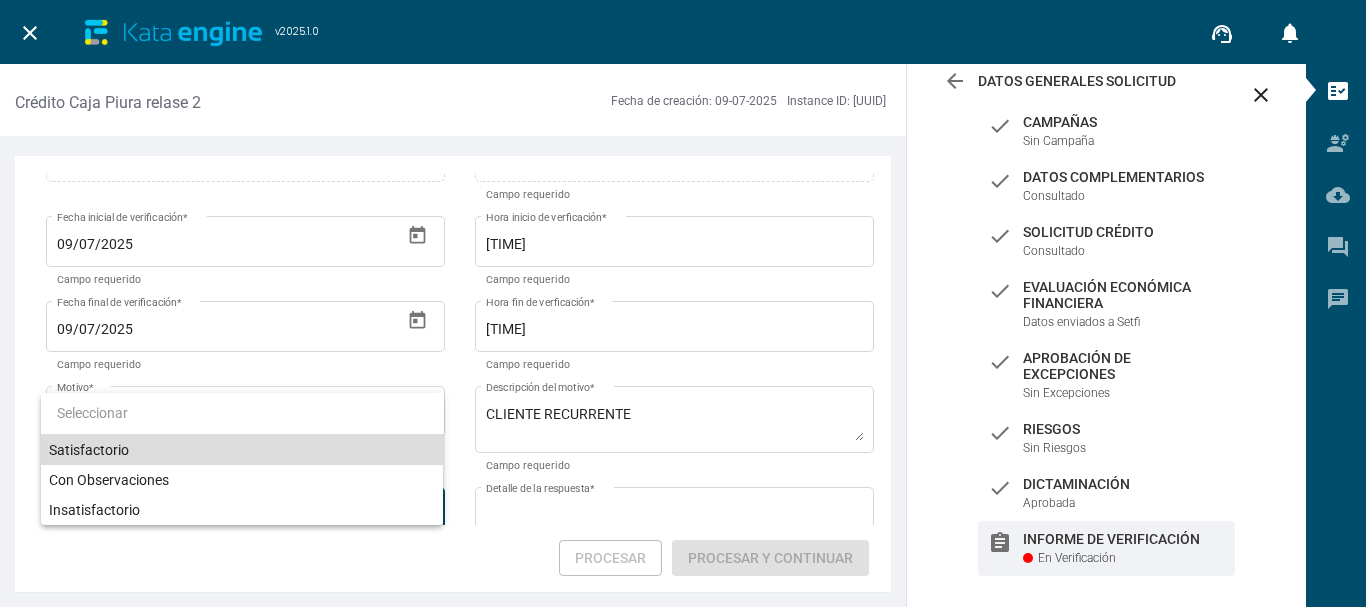 click on "Satisfactorio" at bounding box center [242, 450] 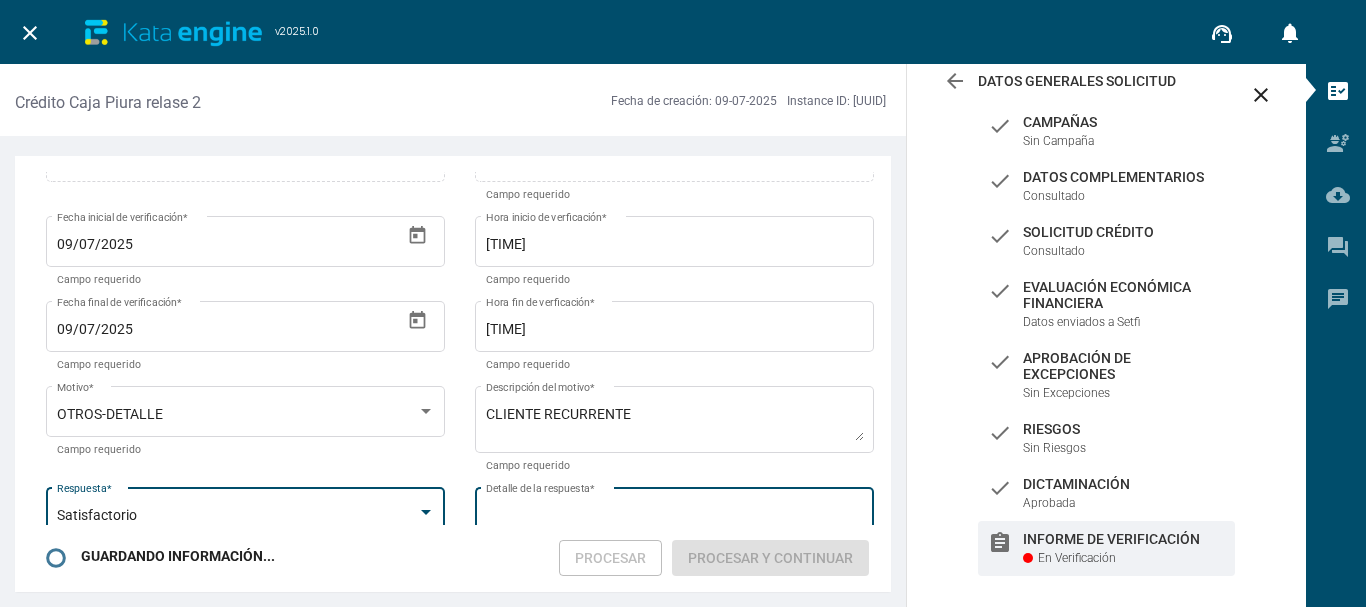 click on "Detalle de la respuesta   *" at bounding box center [675, 524] 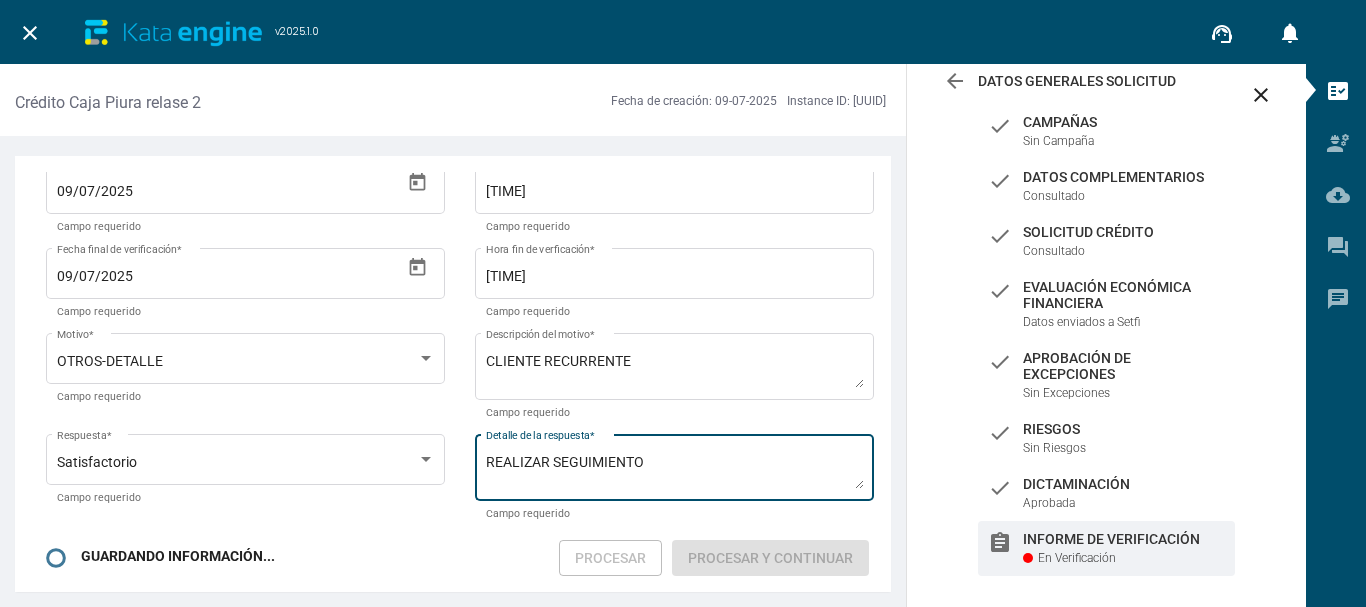 scroll, scrollTop: 274, scrollLeft: 0, axis: vertical 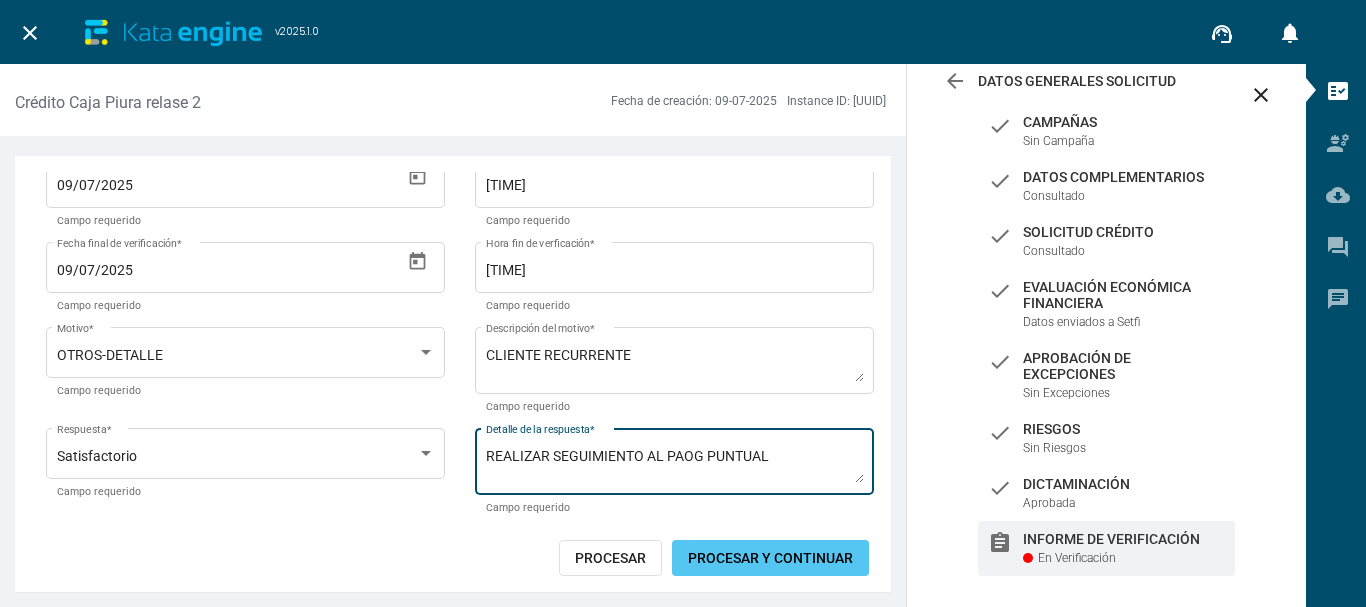 drag, startPoint x: 678, startPoint y: 451, endPoint x: 691, endPoint y: 455, distance: 13.601471 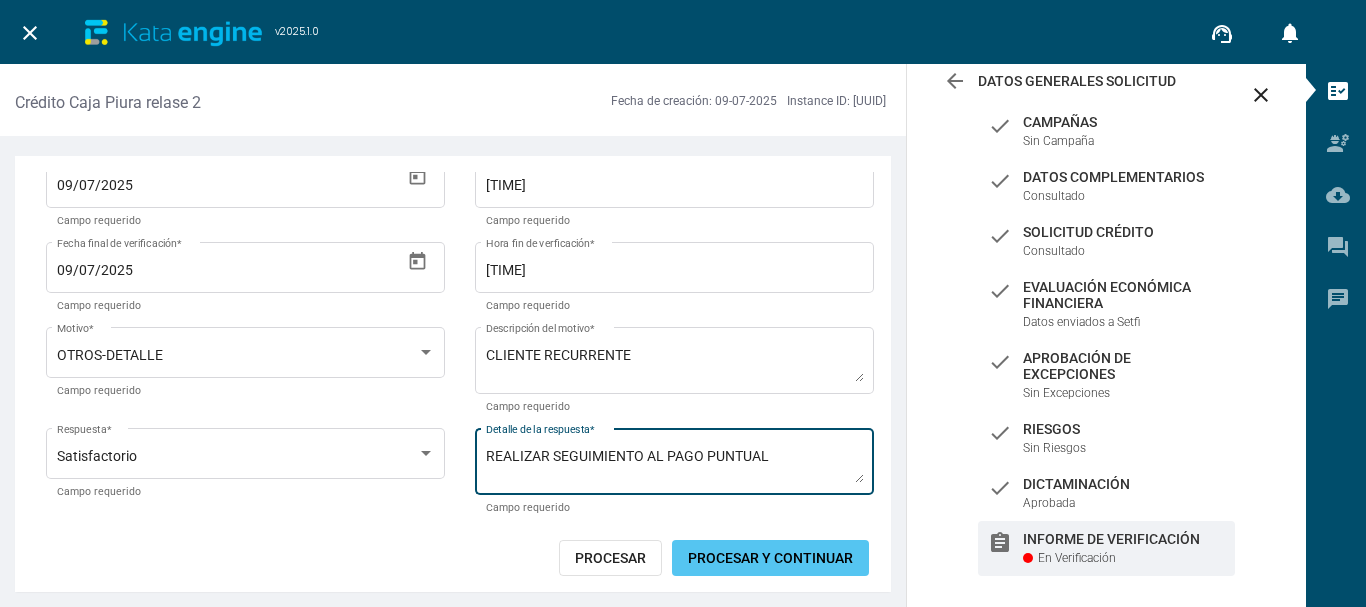 type on "REALIZAR SEGUIMIENTO AL PAGO PUNTUAL" 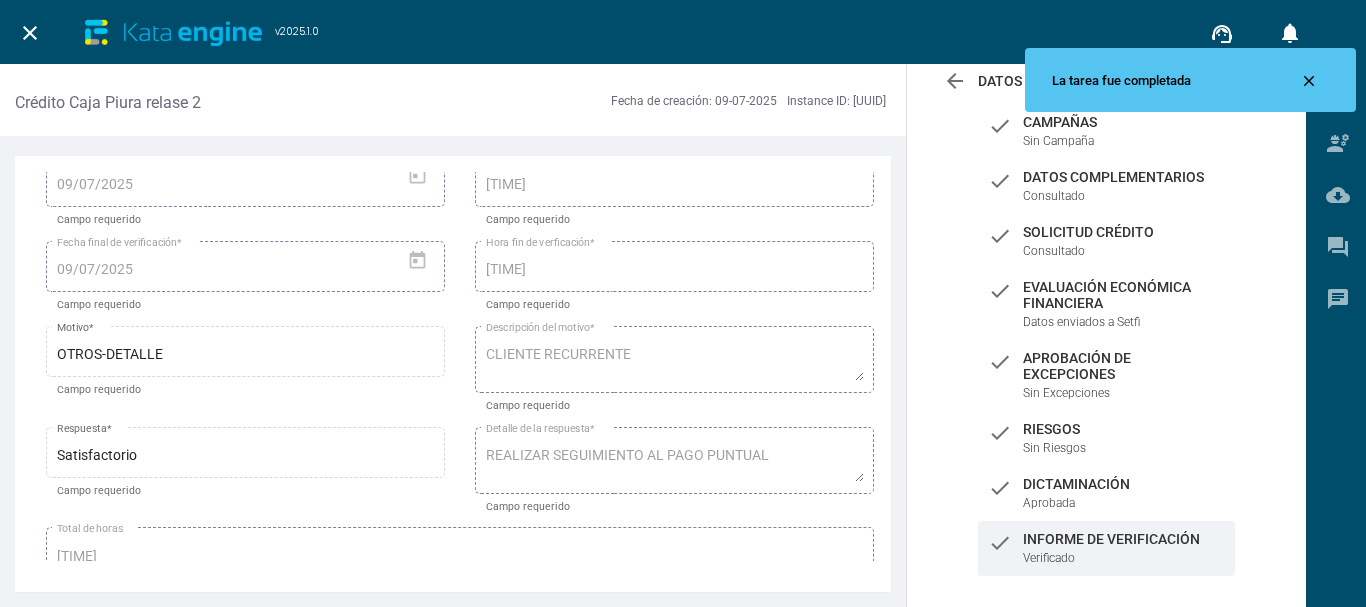 scroll, scrollTop: 323, scrollLeft: 0, axis: vertical 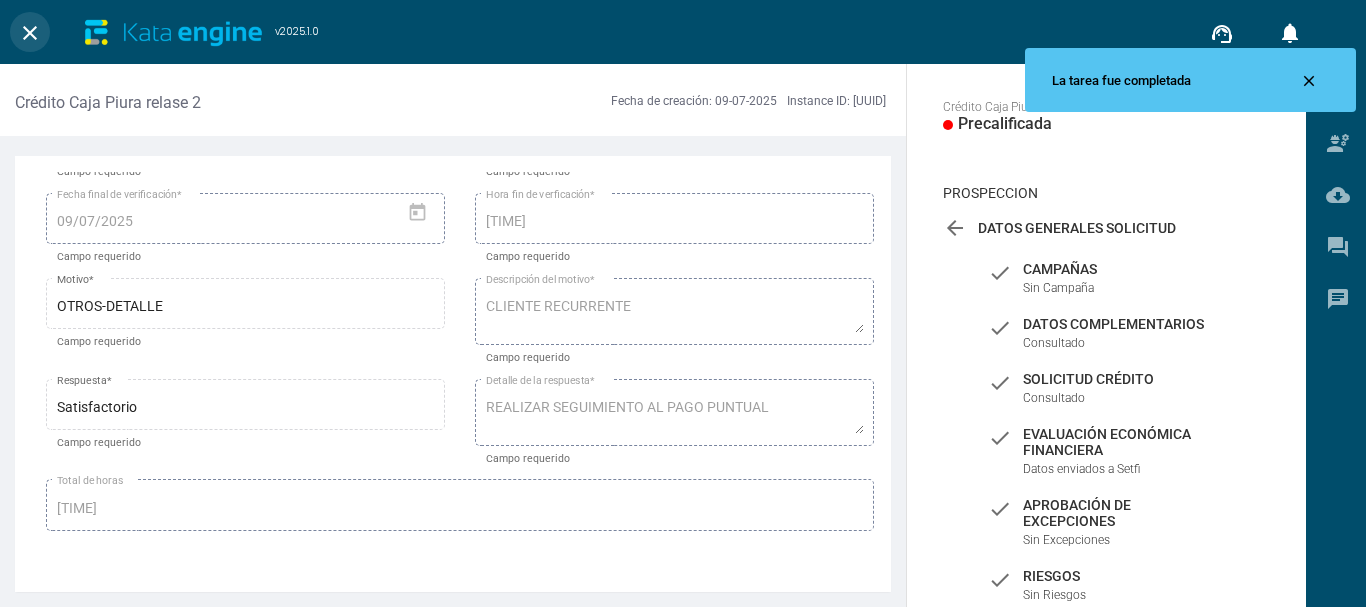 click on "close" at bounding box center (30, 33) 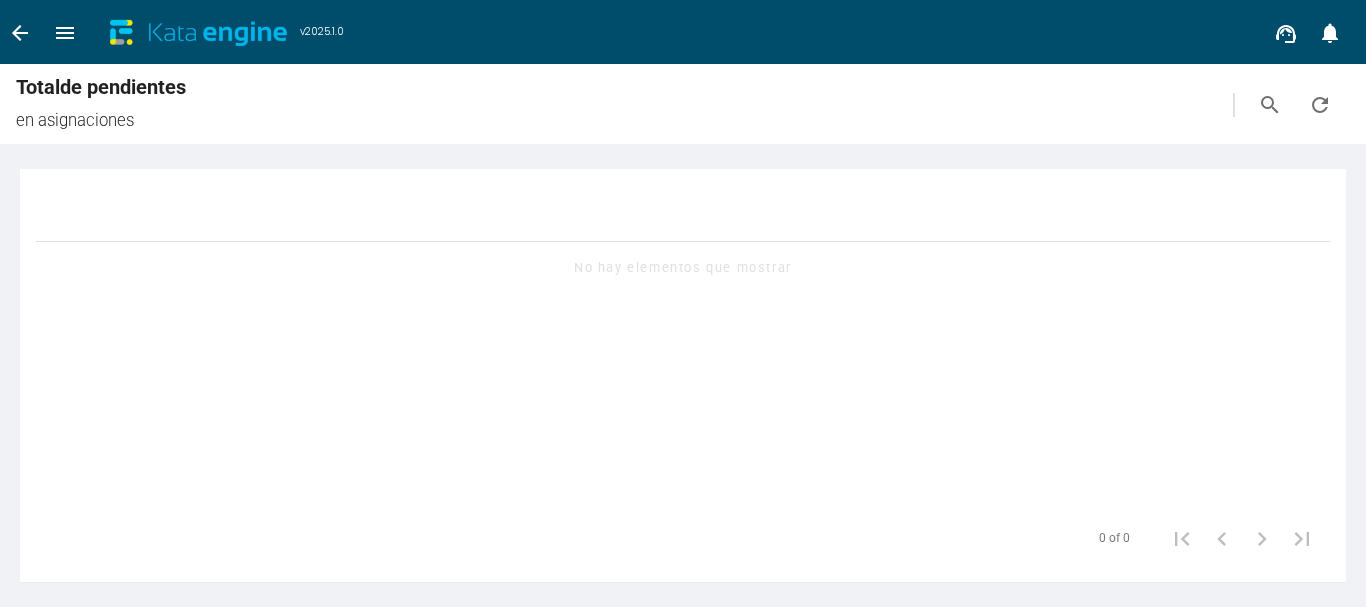 click on "arrow_back" at bounding box center (20, 33) 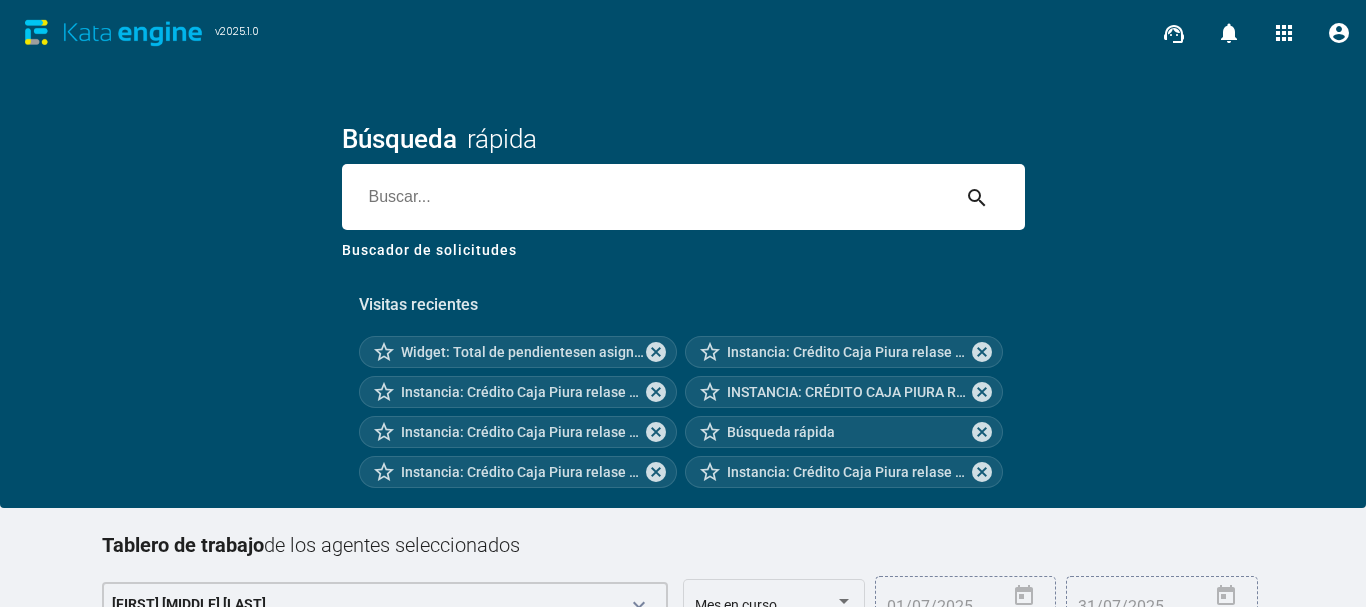click on "account_circle" at bounding box center [1339, 33] 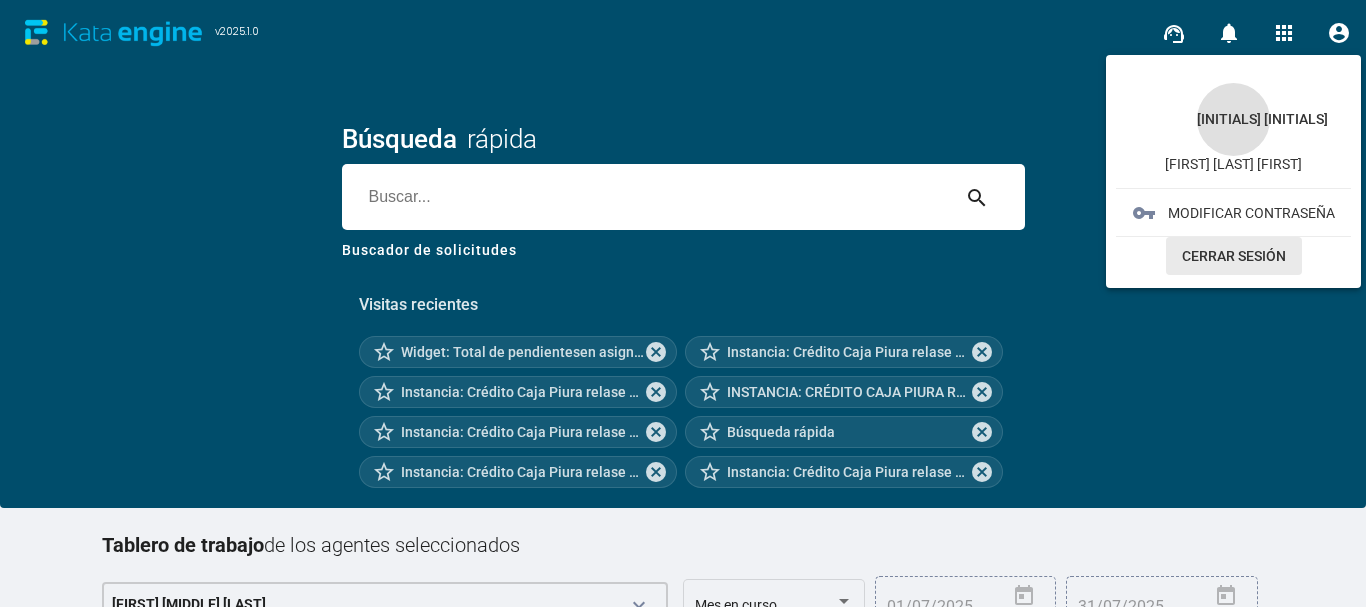 click on "CERRAR SESIÓN" at bounding box center (1234, 257) 